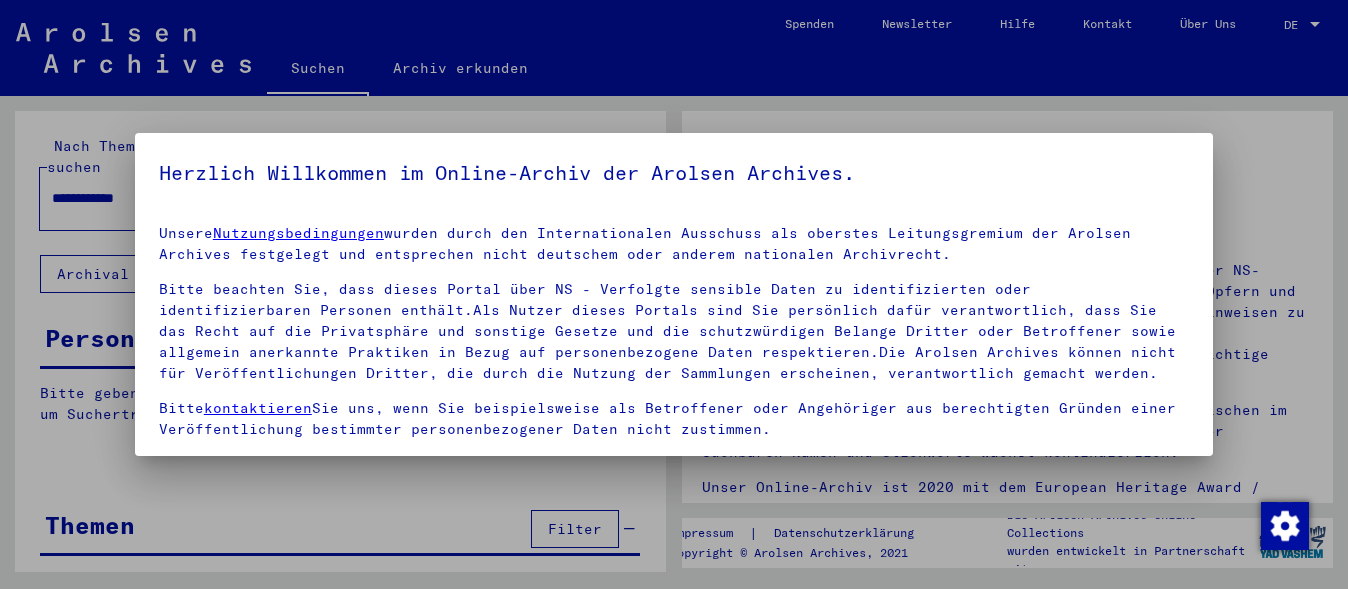 scroll, scrollTop: 0, scrollLeft: 0, axis: both 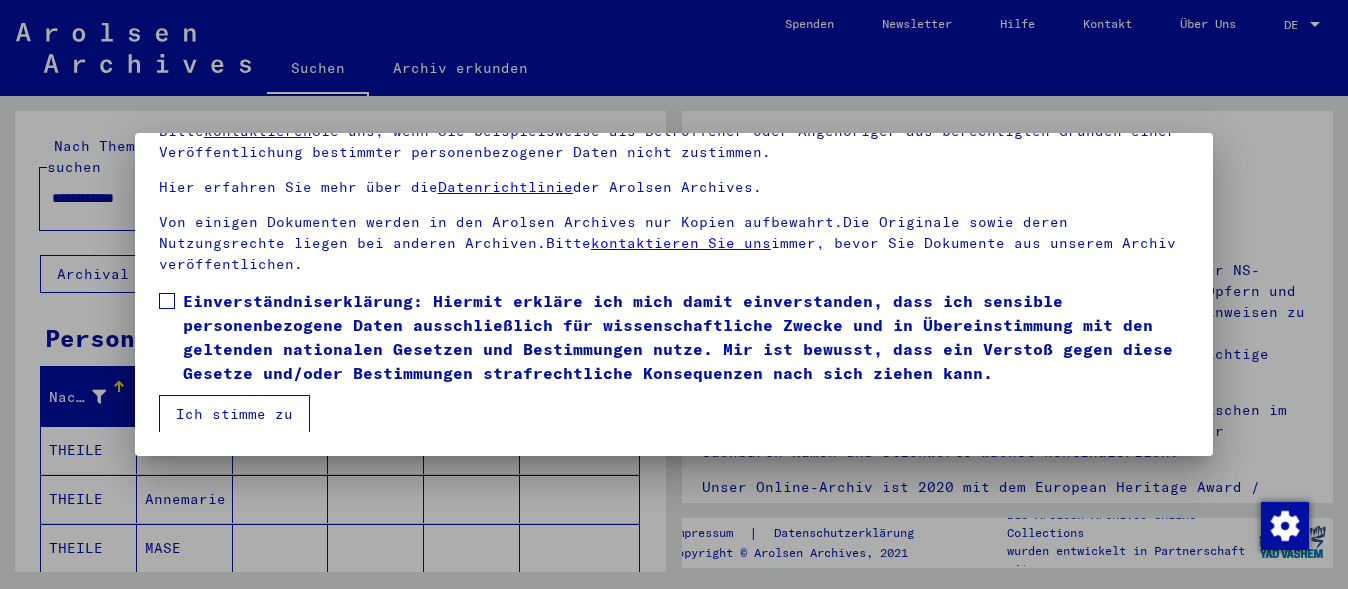click at bounding box center [167, 301] 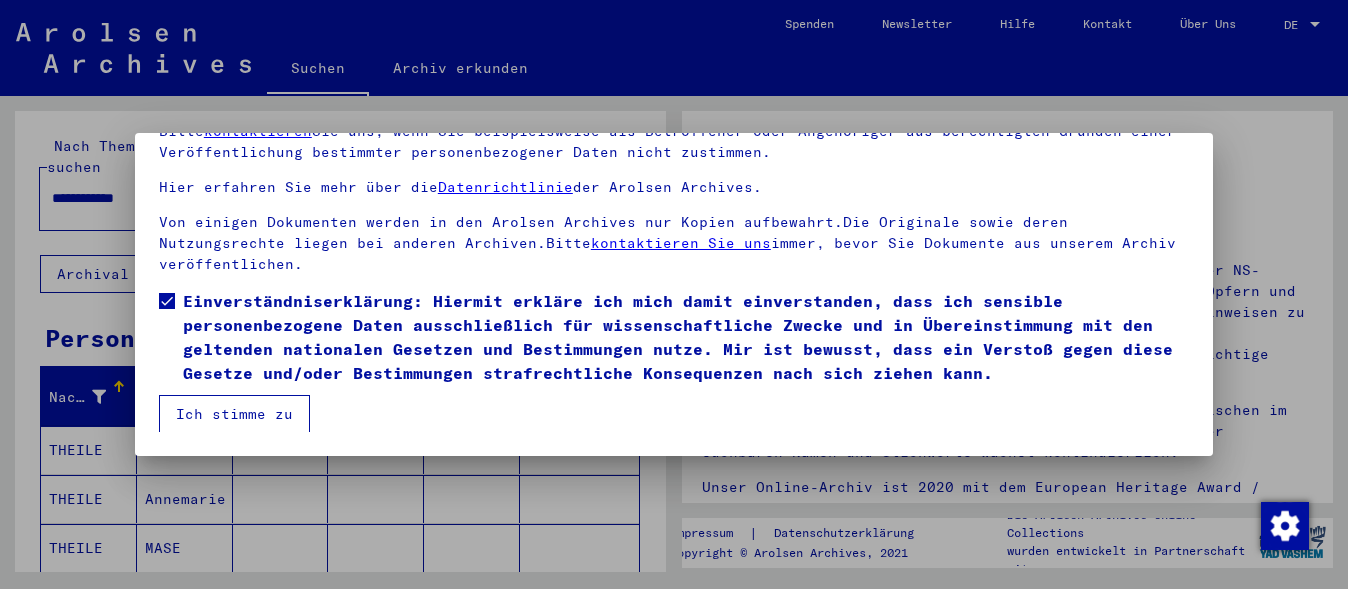 click on "Ich stimme zu" at bounding box center [234, 414] 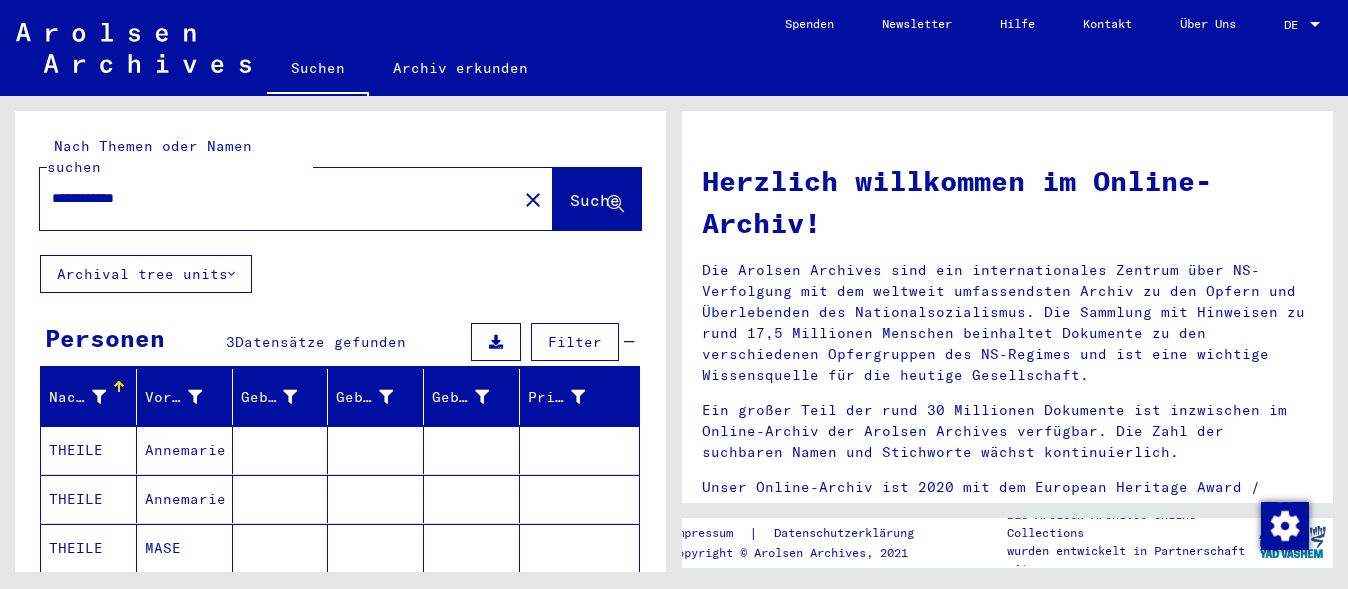 click on "**********" at bounding box center (272, 198) 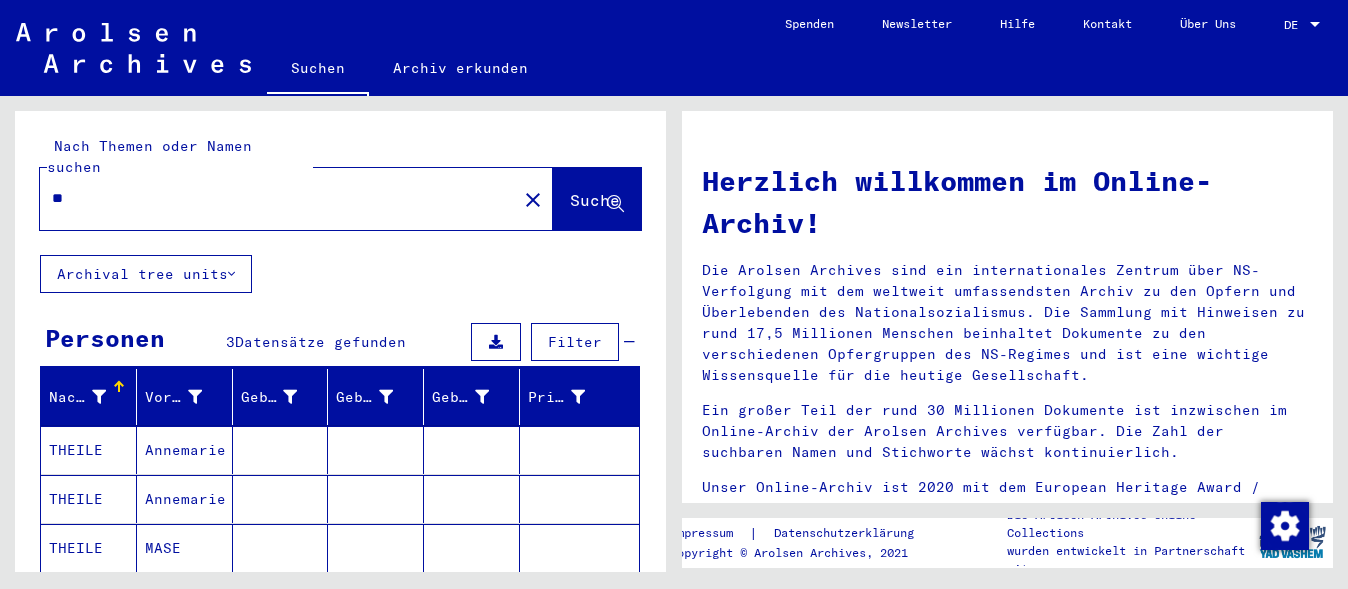 type on "*" 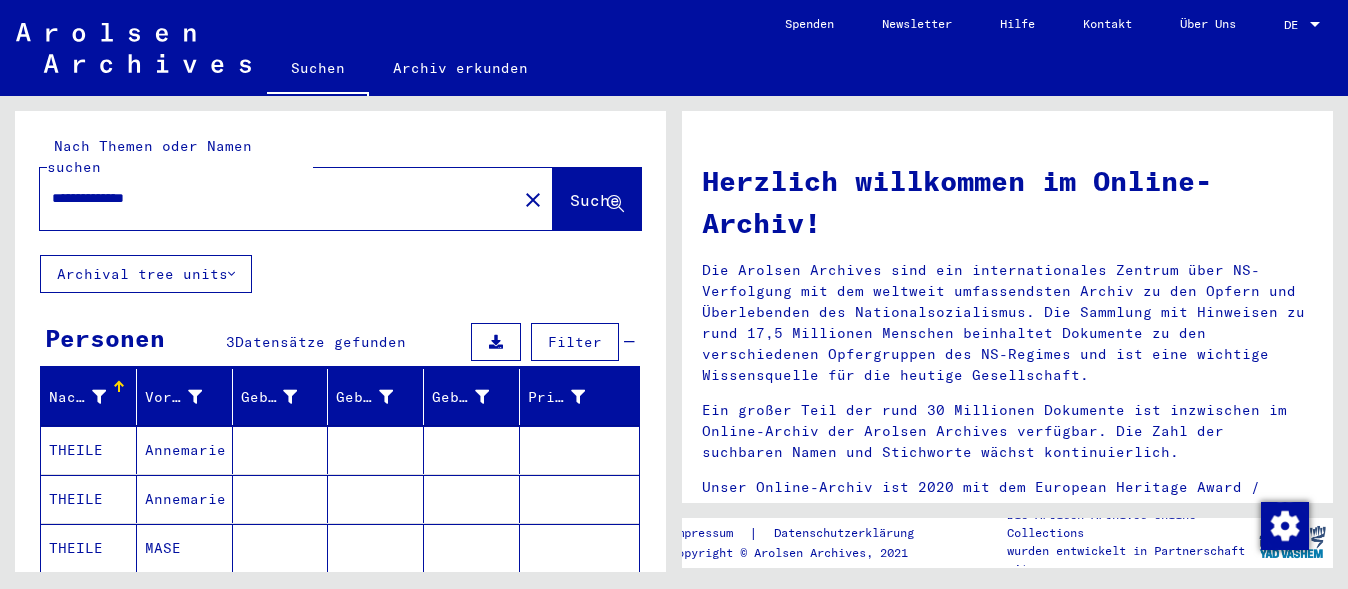 type on "**********" 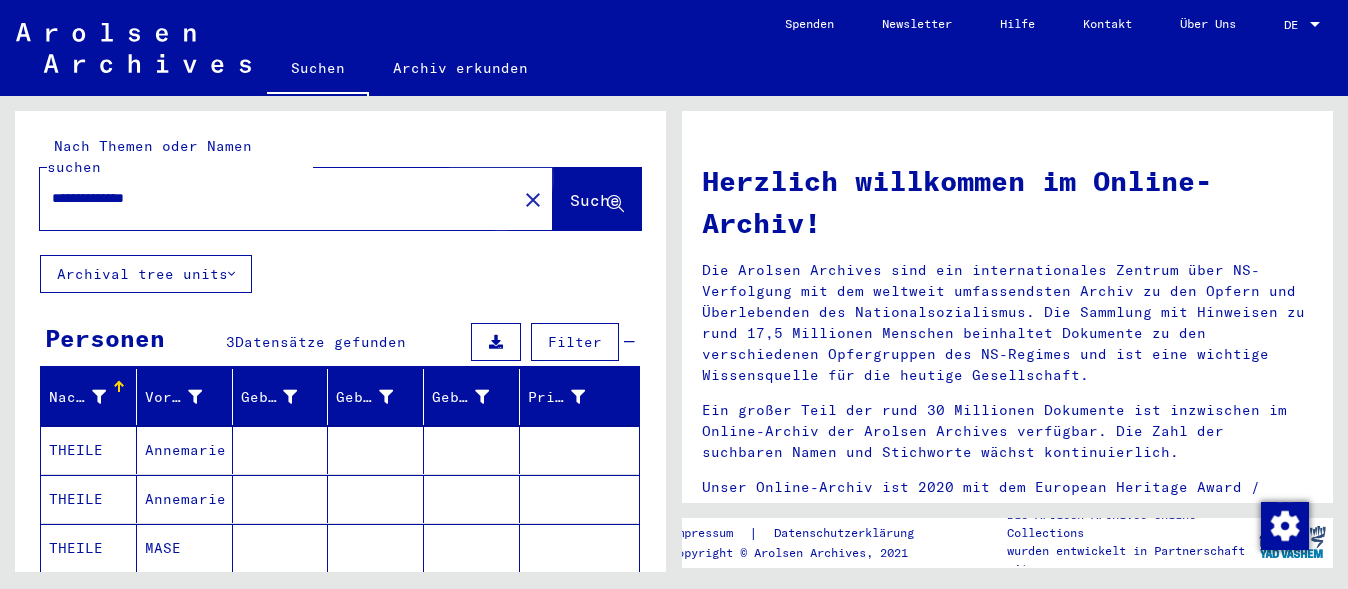 click on "Suche" 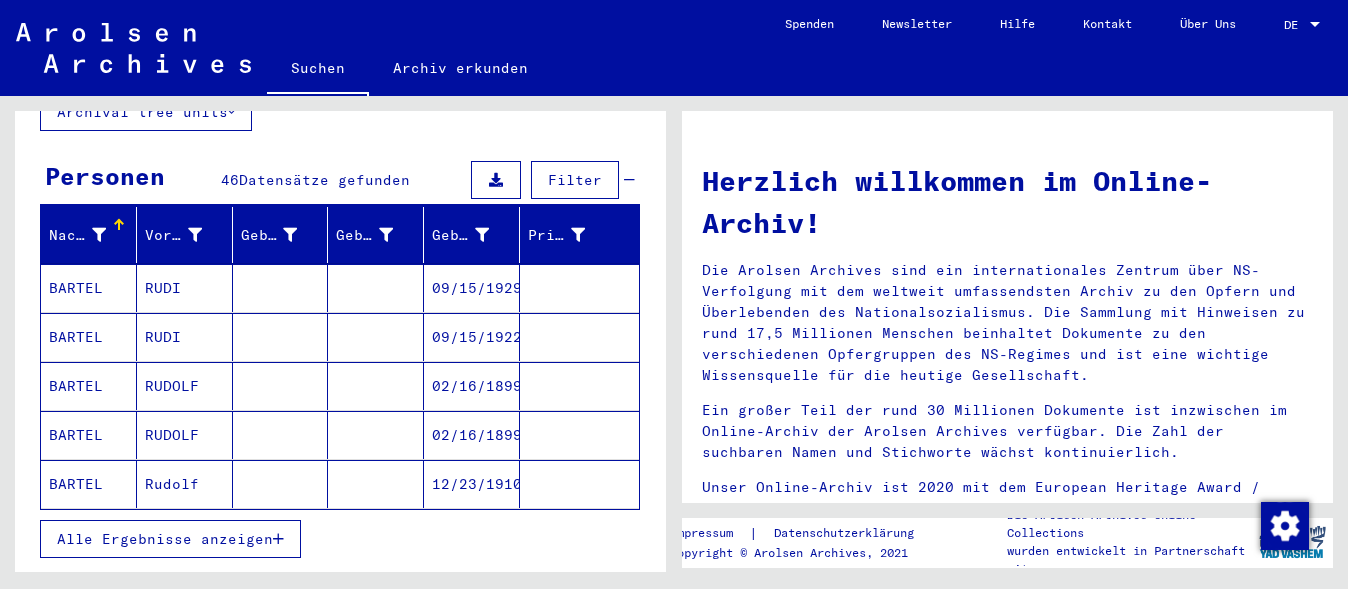 scroll, scrollTop: 200, scrollLeft: 0, axis: vertical 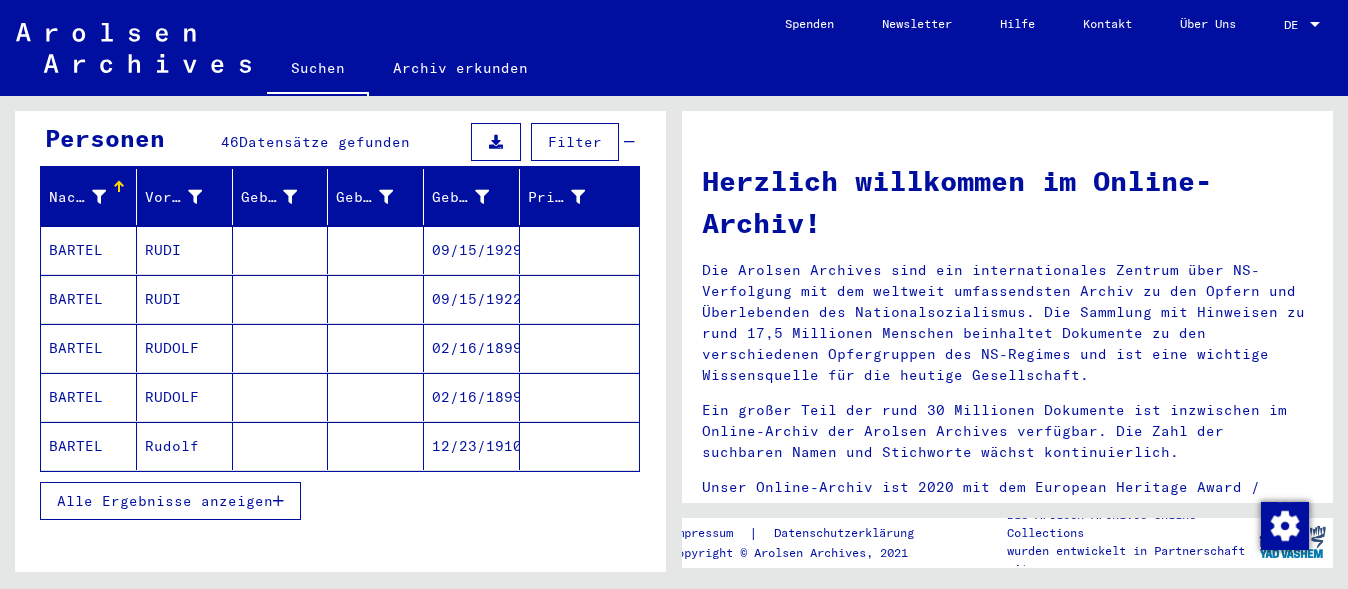 click on "Alle Ergebnisse anzeigen" at bounding box center [165, 501] 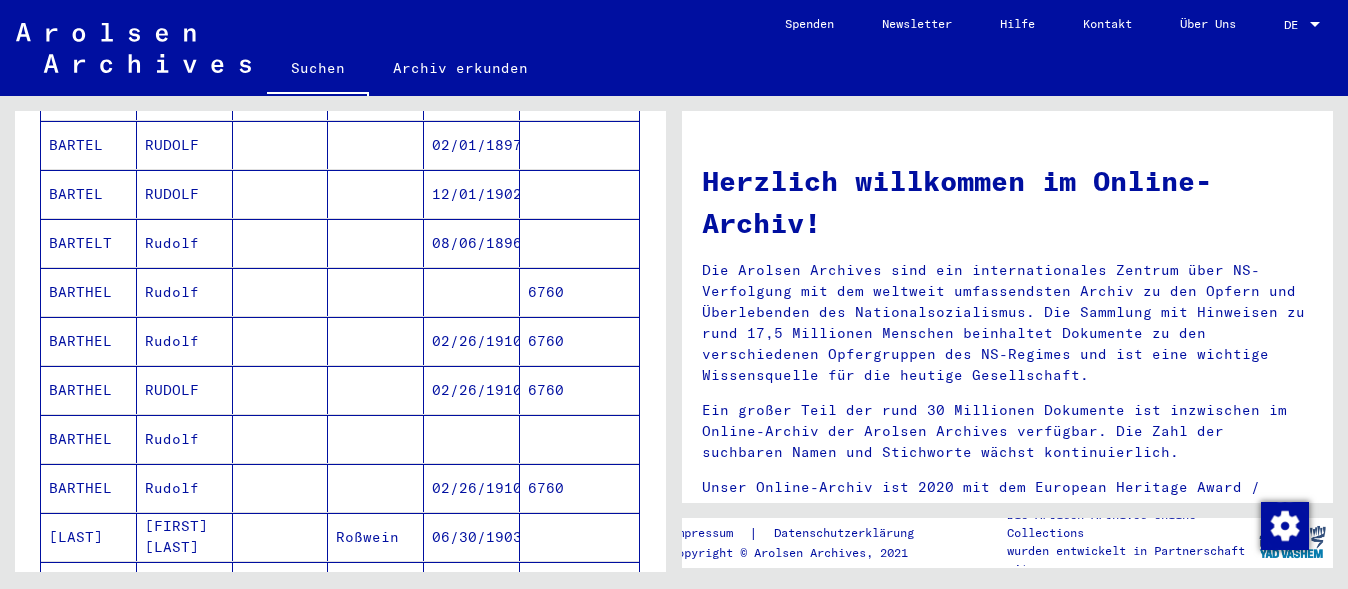 scroll, scrollTop: 1012, scrollLeft: 0, axis: vertical 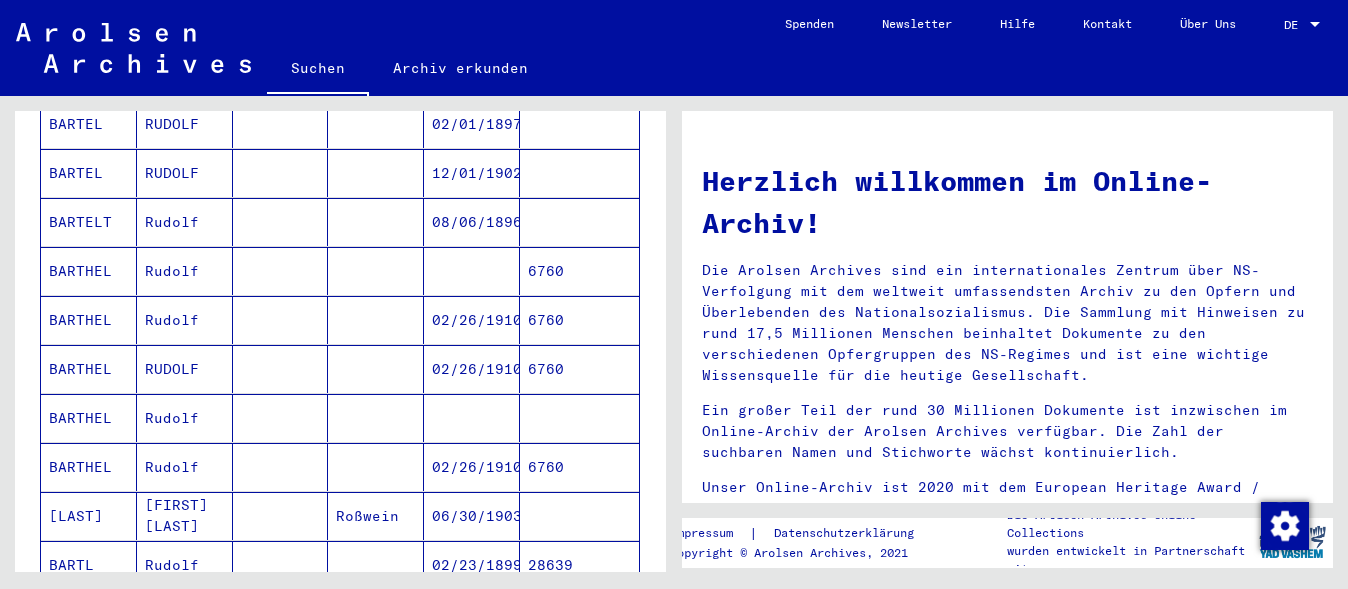 click at bounding box center (472, 467) 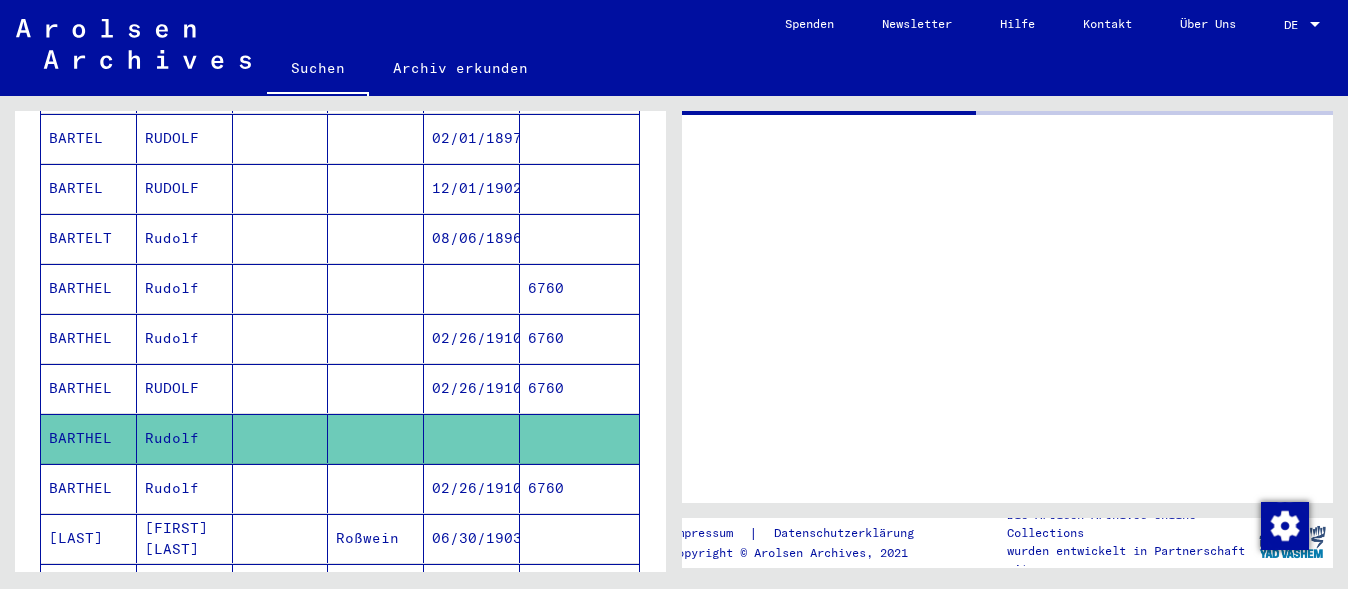 scroll, scrollTop: 1026, scrollLeft: 0, axis: vertical 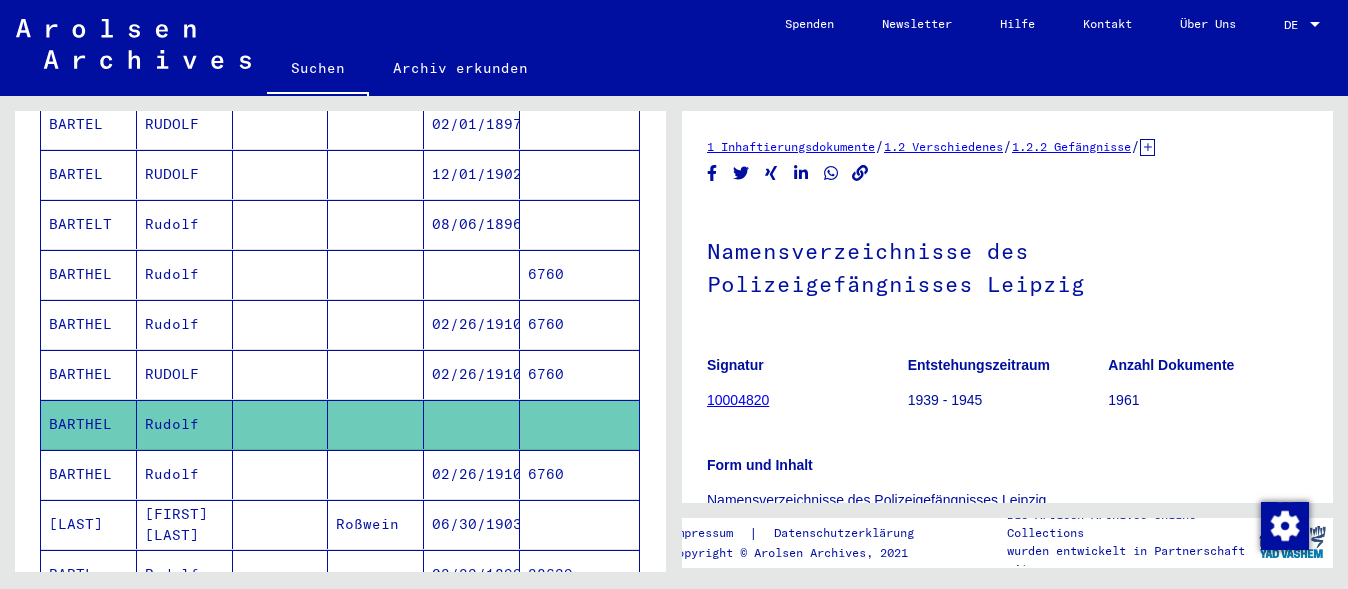 click on "1 Inhaftierungsdokumente" 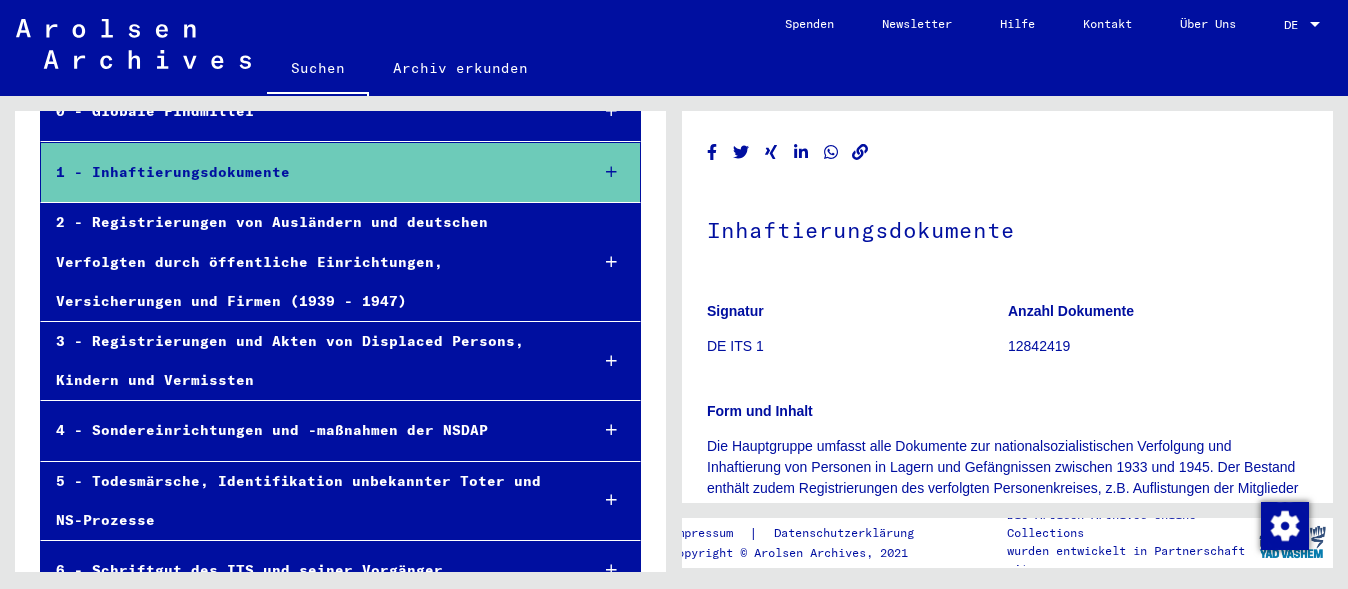 scroll, scrollTop: 93, scrollLeft: 0, axis: vertical 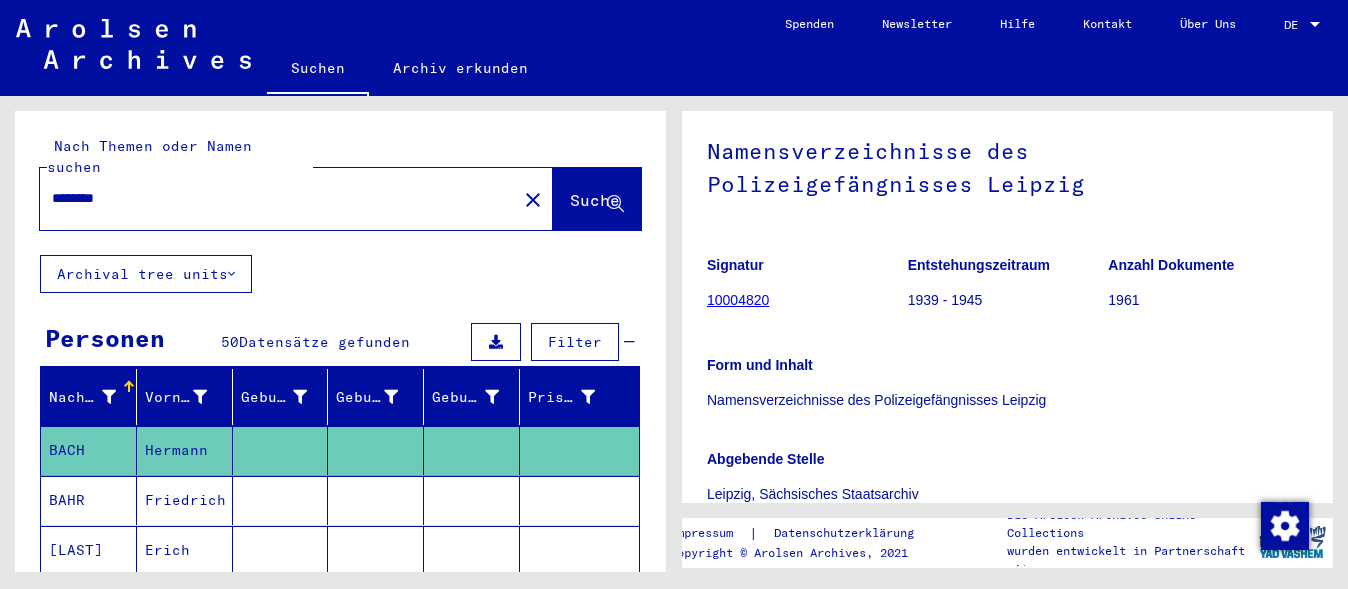 click on "10004820" 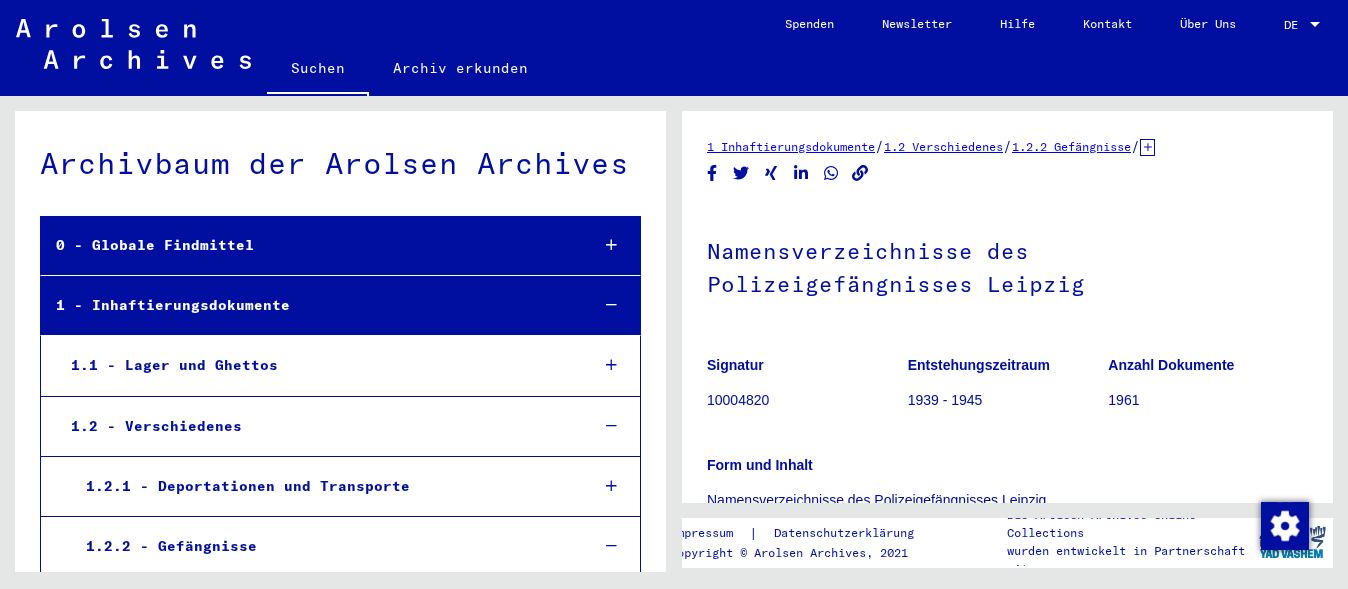 scroll, scrollTop: 6550, scrollLeft: 0, axis: vertical 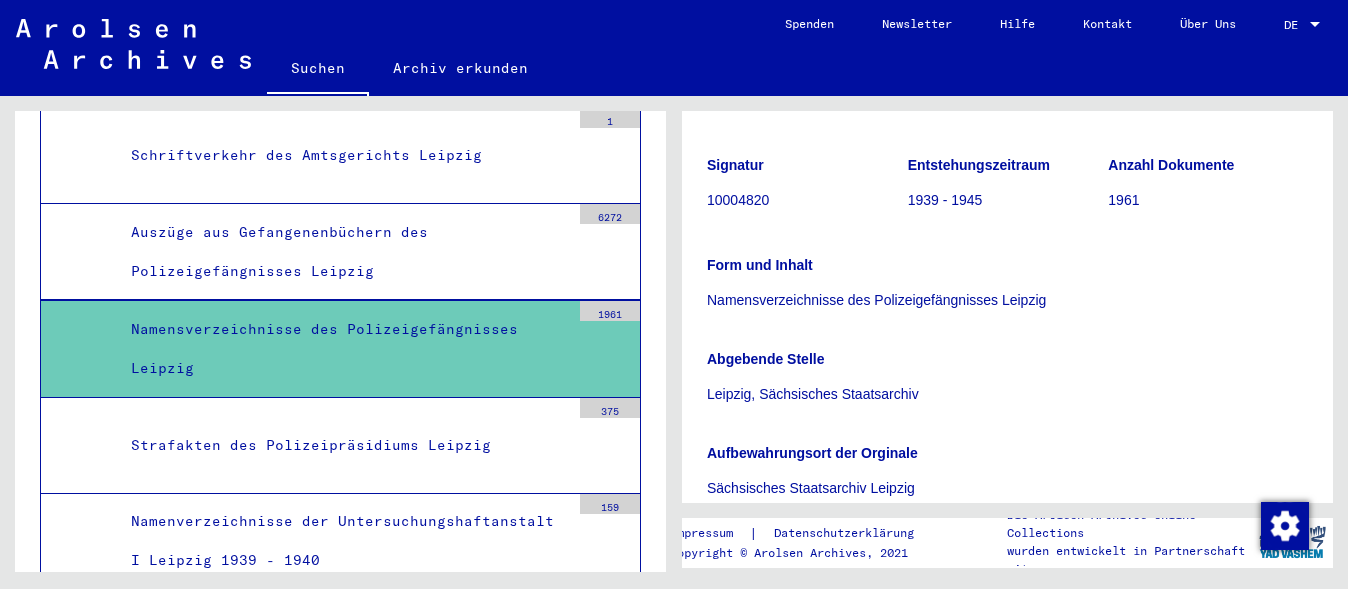 click on "Namensverzeichnisse des Polizeigefängnisses Leipzig" at bounding box center (343, 349) 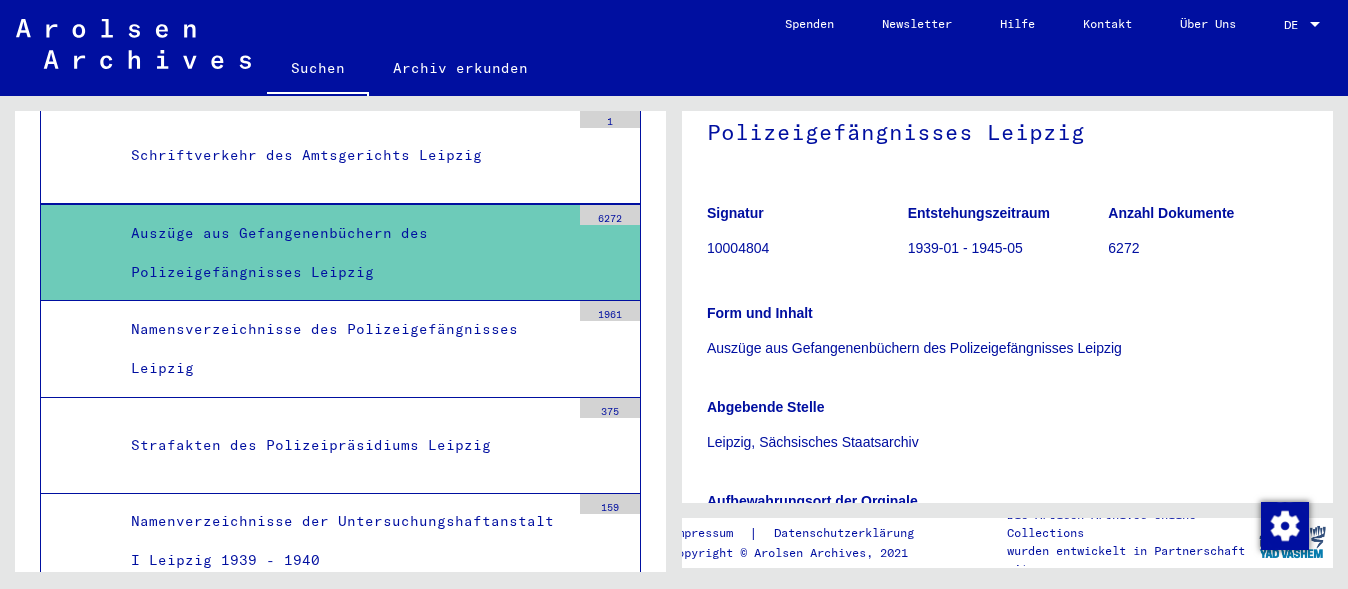 scroll, scrollTop: 200, scrollLeft: 0, axis: vertical 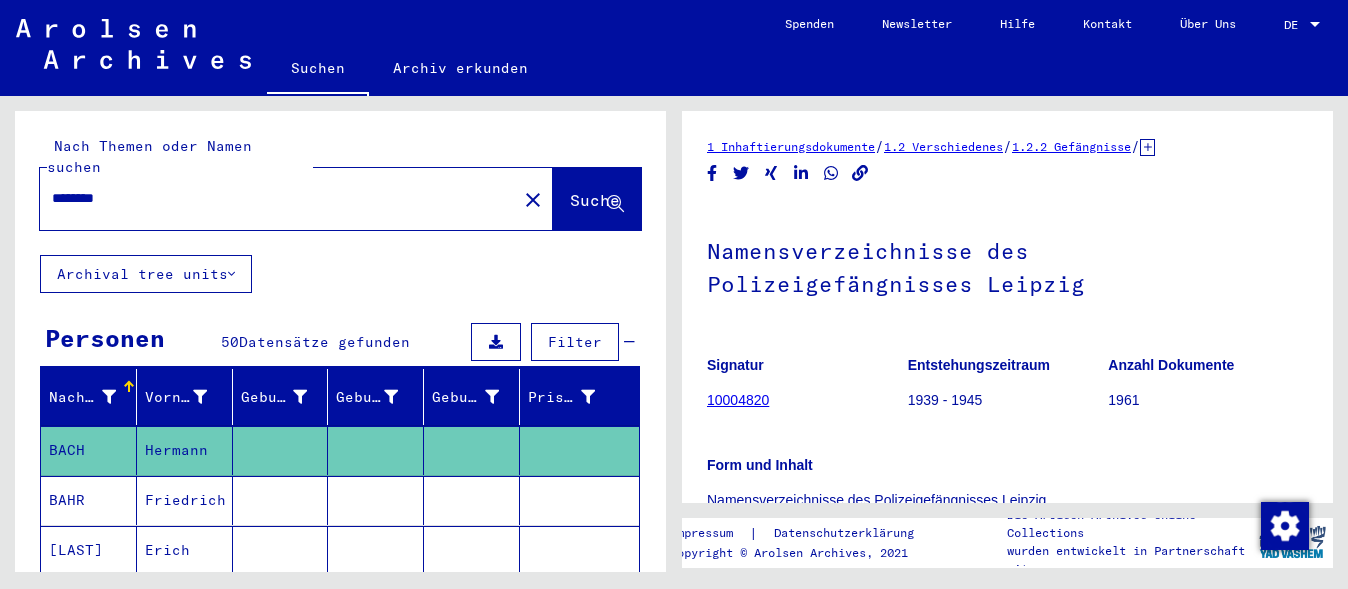 click on "********" at bounding box center (278, 198) 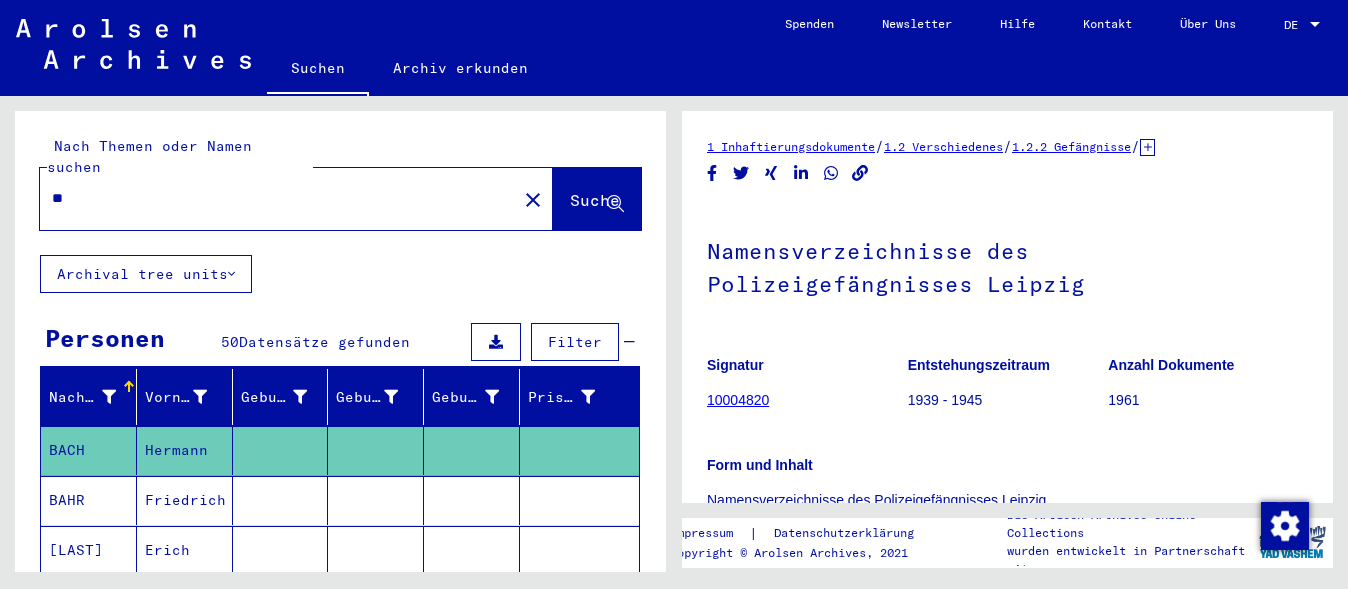 type on "*" 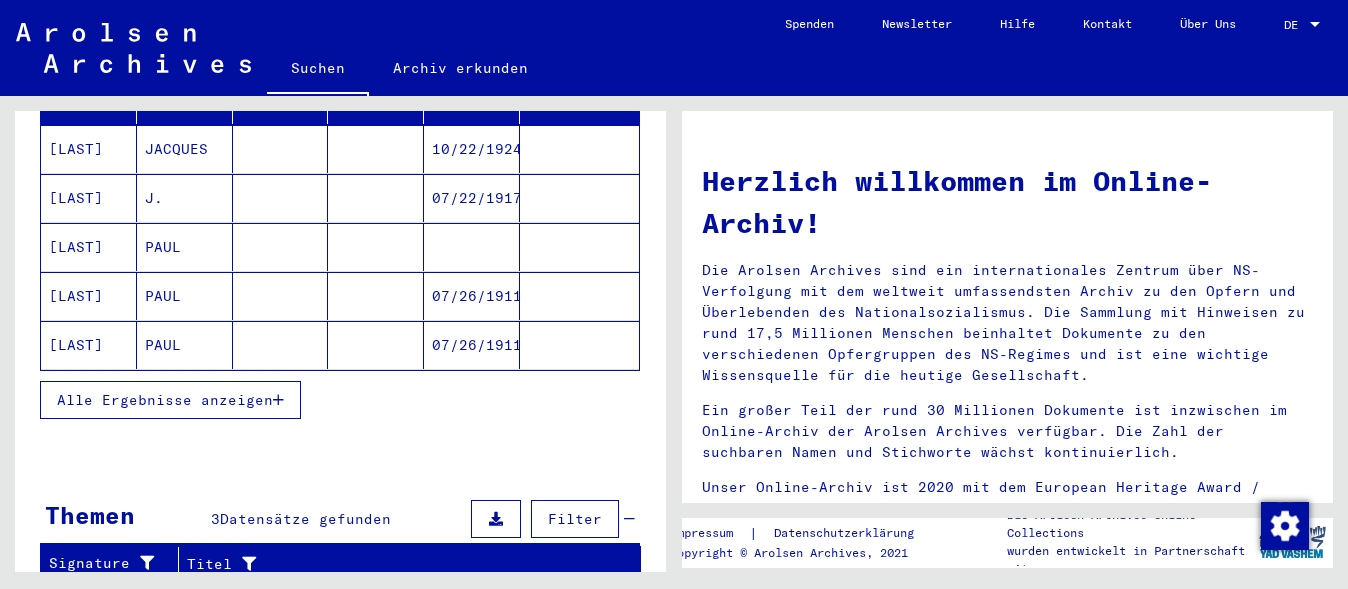 scroll, scrollTop: 300, scrollLeft: 0, axis: vertical 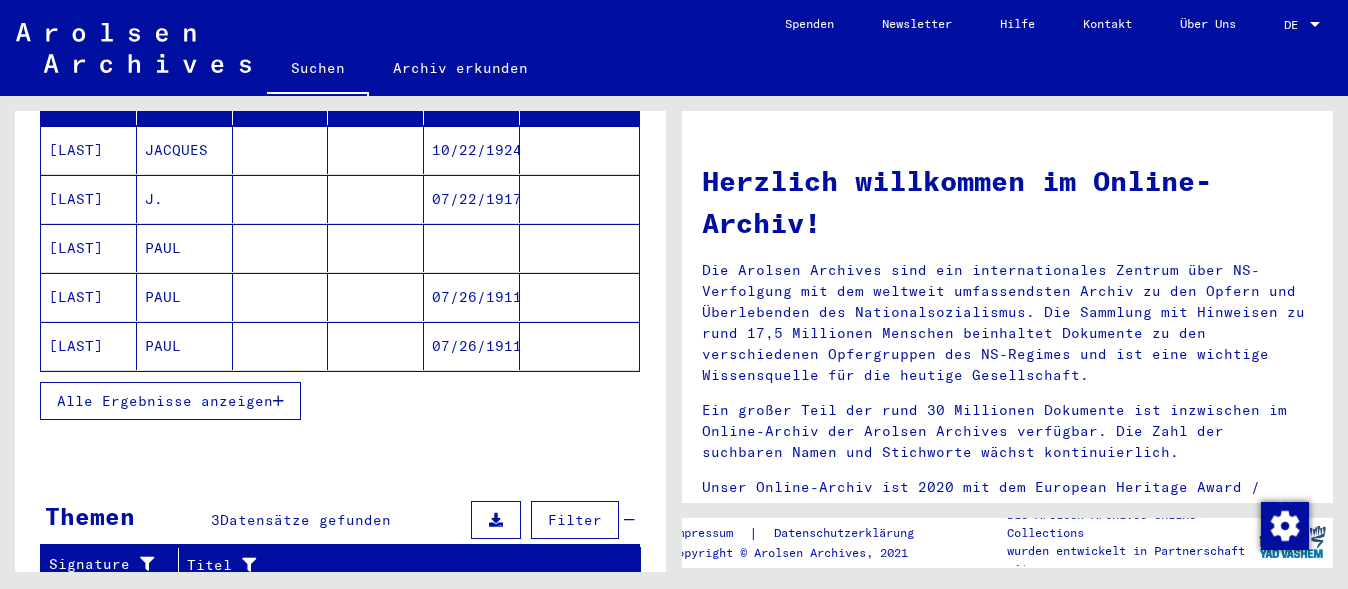 click on "Alle Ergebnisse anzeigen" at bounding box center [165, 401] 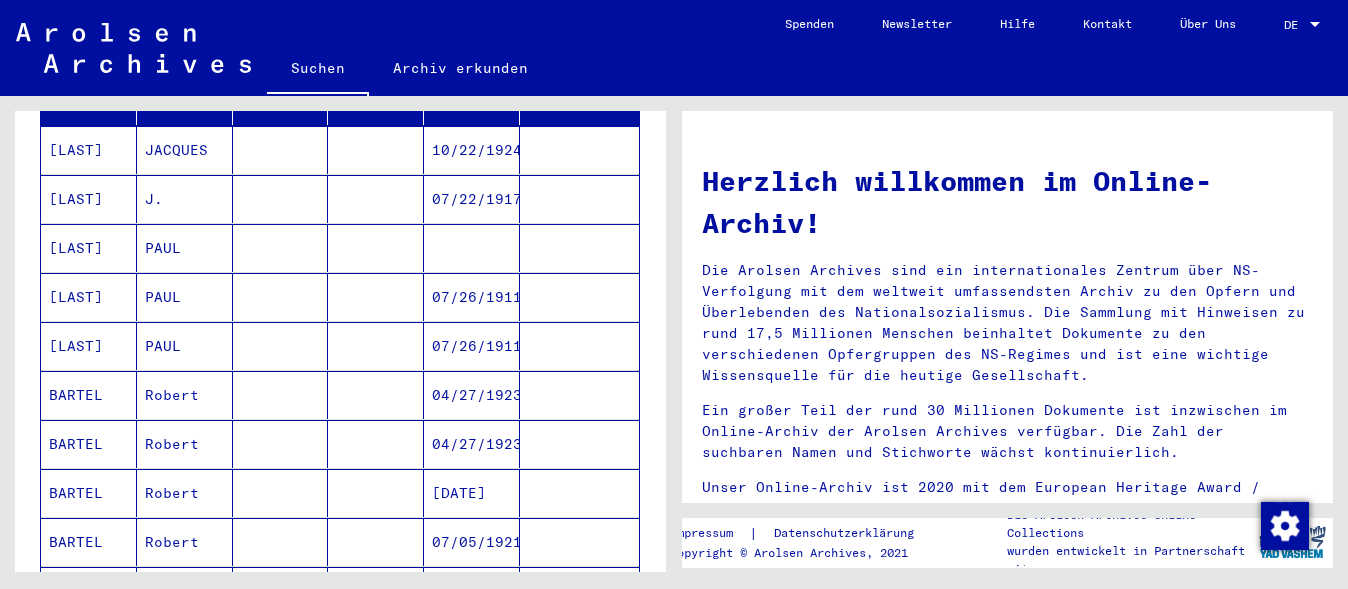 click on "[DATE]" at bounding box center [472, 542] 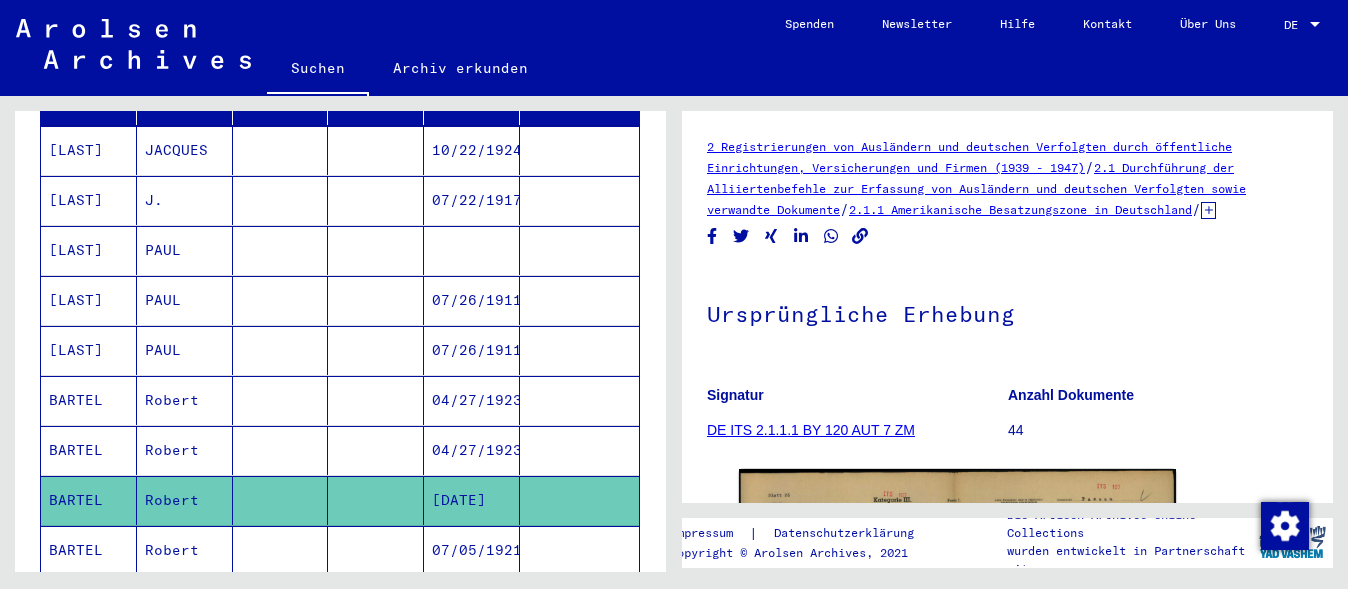 scroll, scrollTop: 179, scrollLeft: 0, axis: vertical 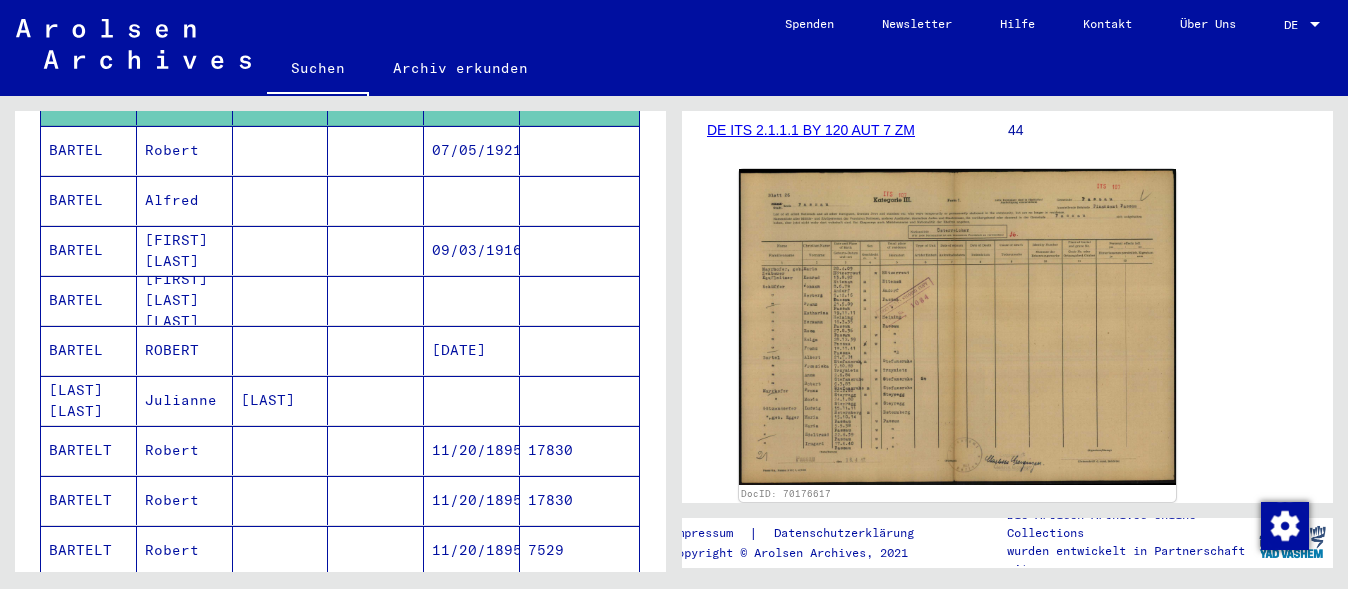 click on "[DATE]" at bounding box center (472, 400) 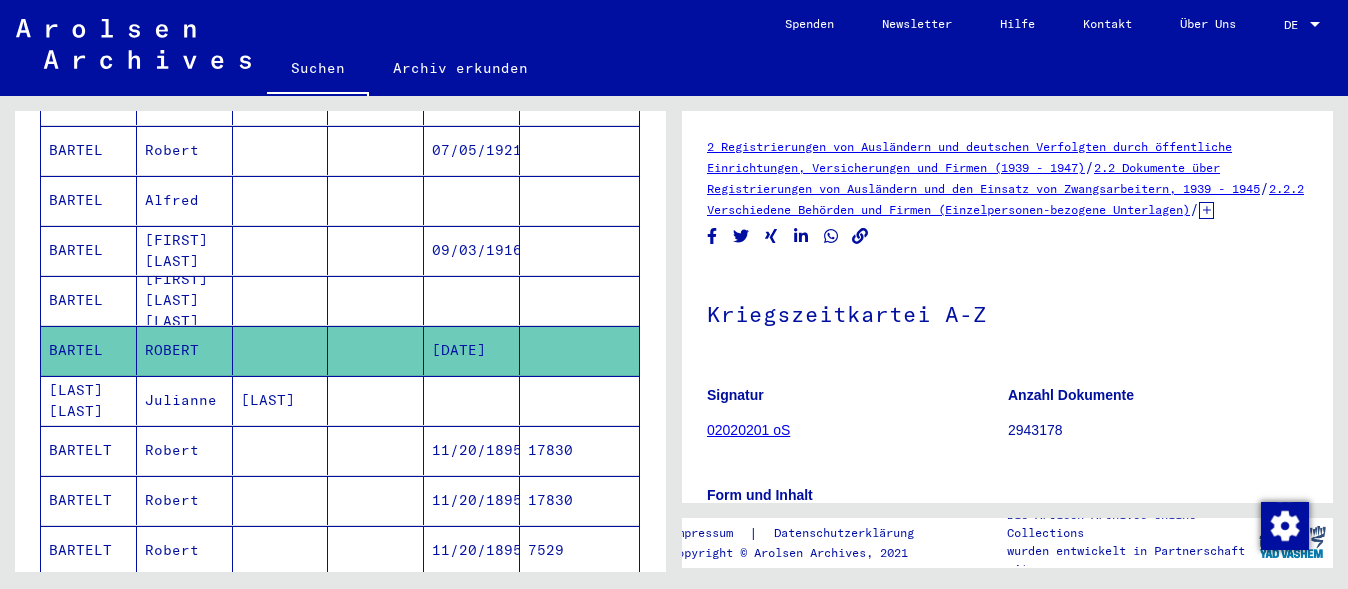 scroll, scrollTop: 0, scrollLeft: 0, axis: both 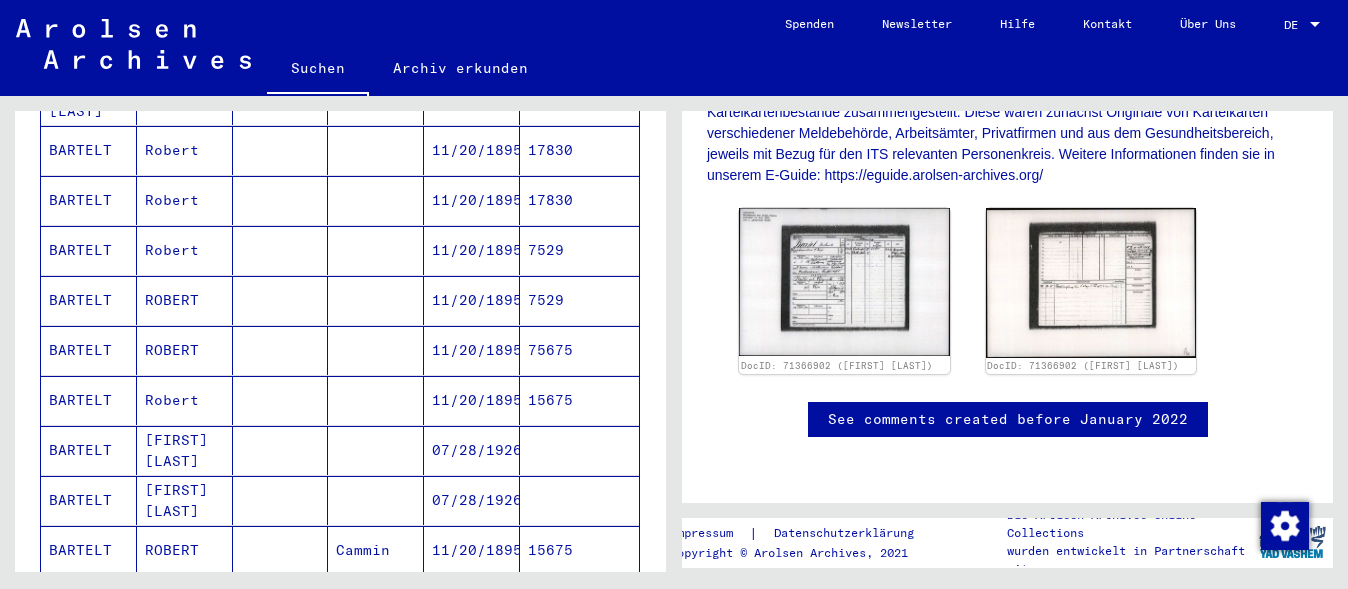 click on "11/20/1895" at bounding box center (472, 450) 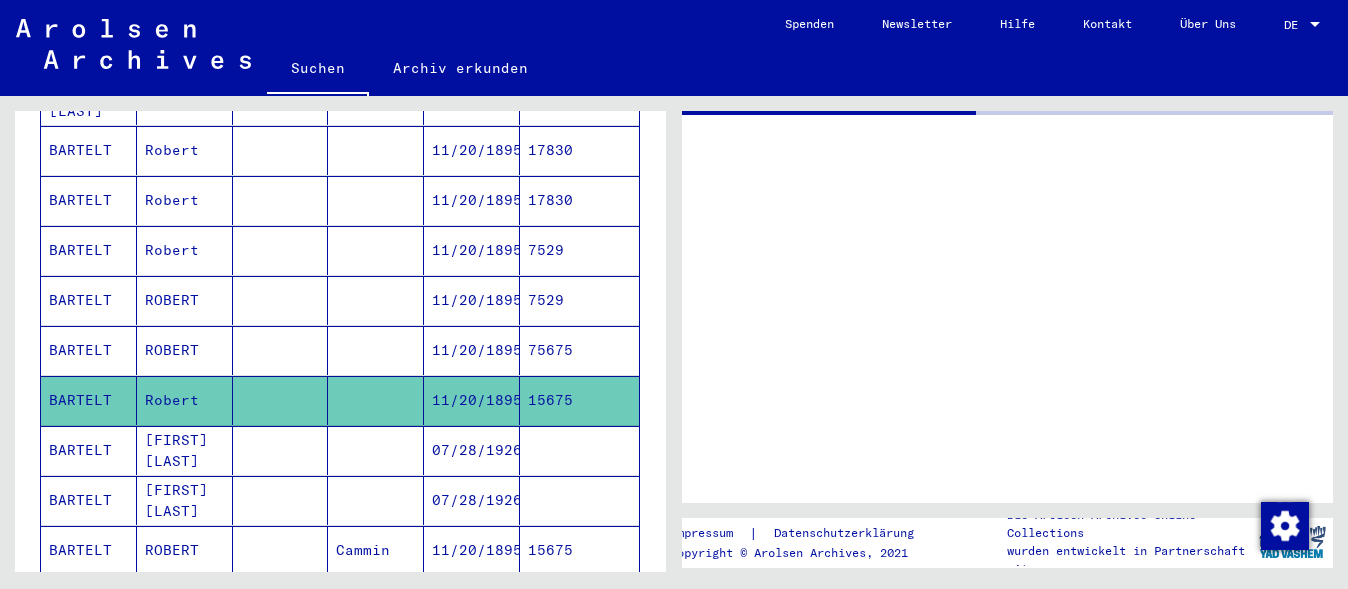 scroll, scrollTop: 0, scrollLeft: 0, axis: both 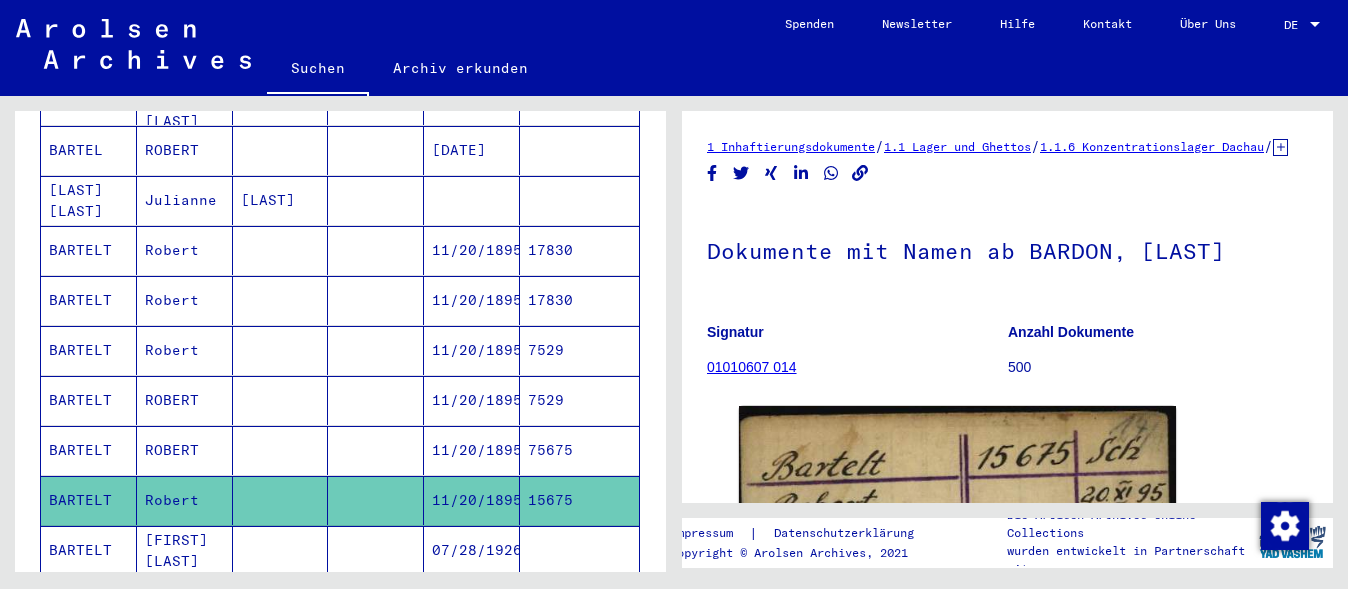click on "[DATE]" at bounding box center (472, 200) 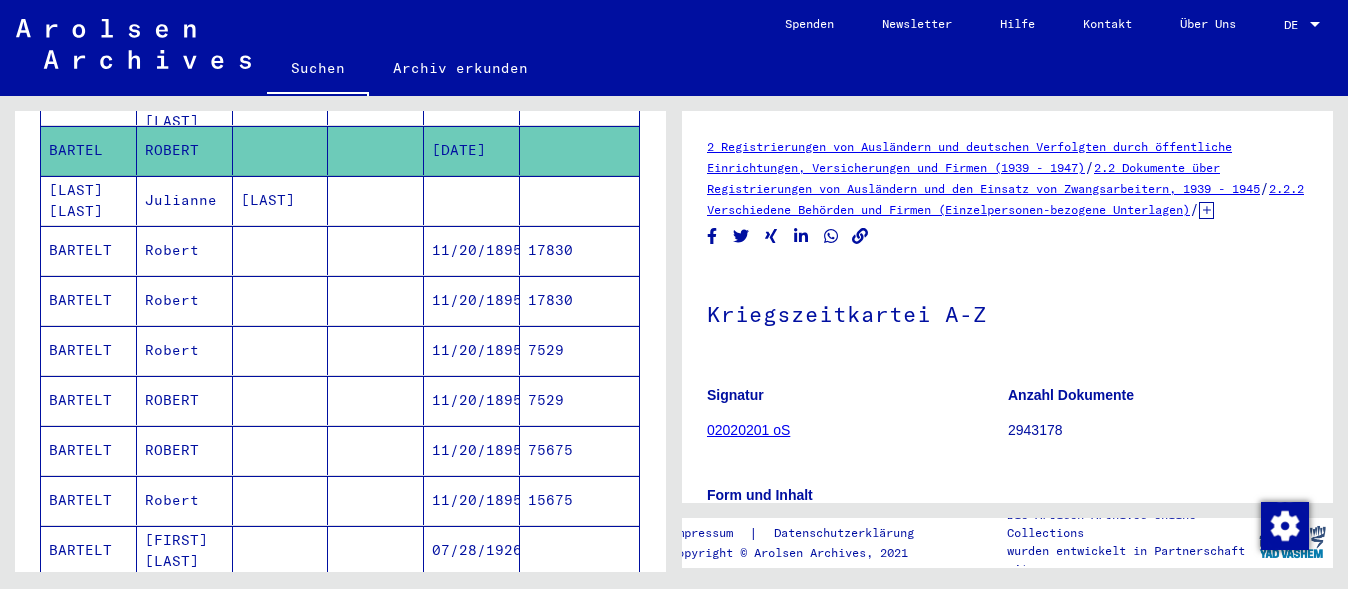 scroll, scrollTop: 310, scrollLeft: 0, axis: vertical 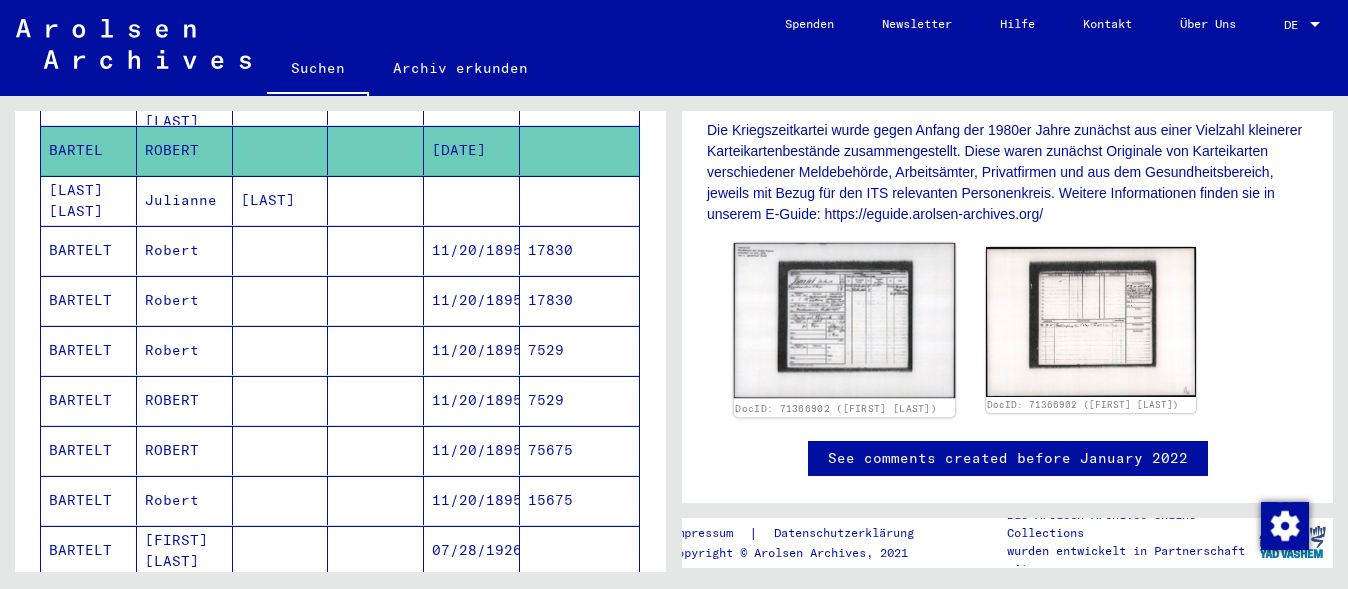 click 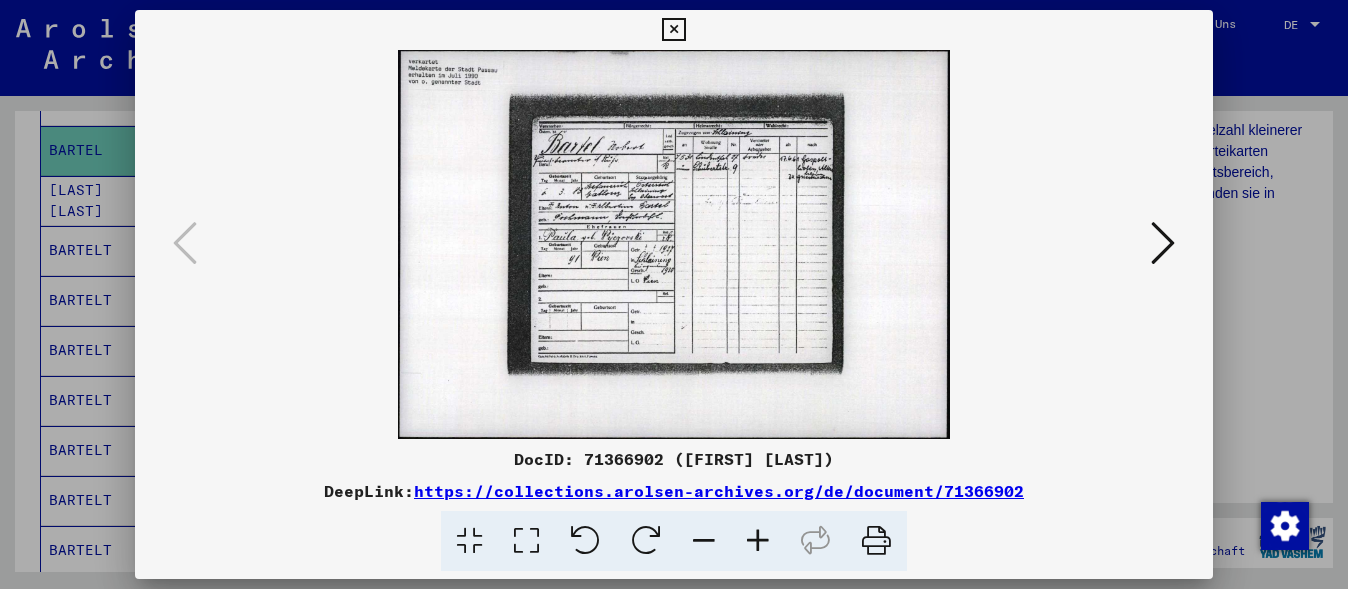 click at bounding box center [758, 541] 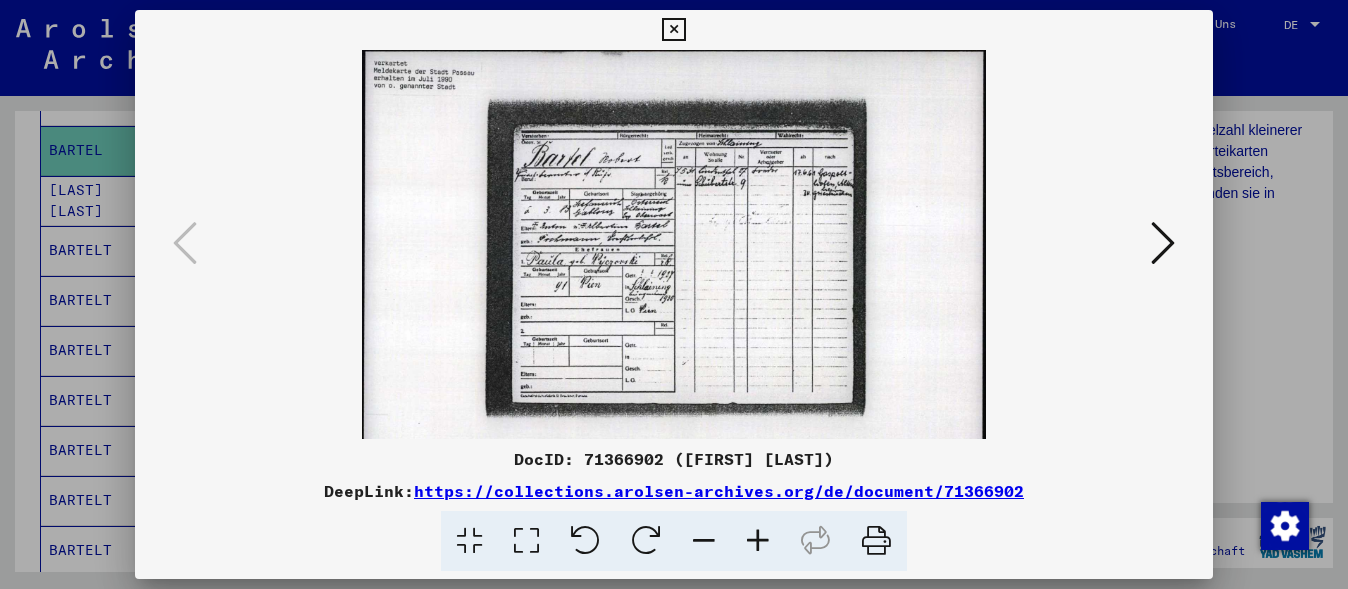 click at bounding box center [758, 541] 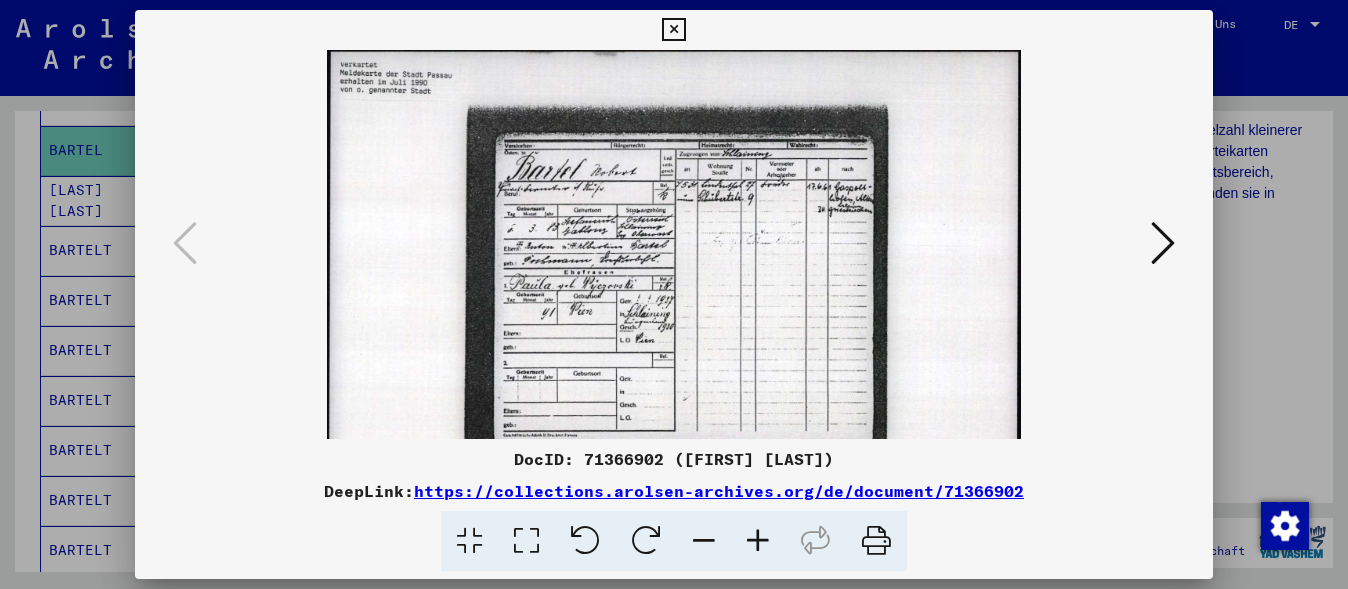 click at bounding box center [758, 541] 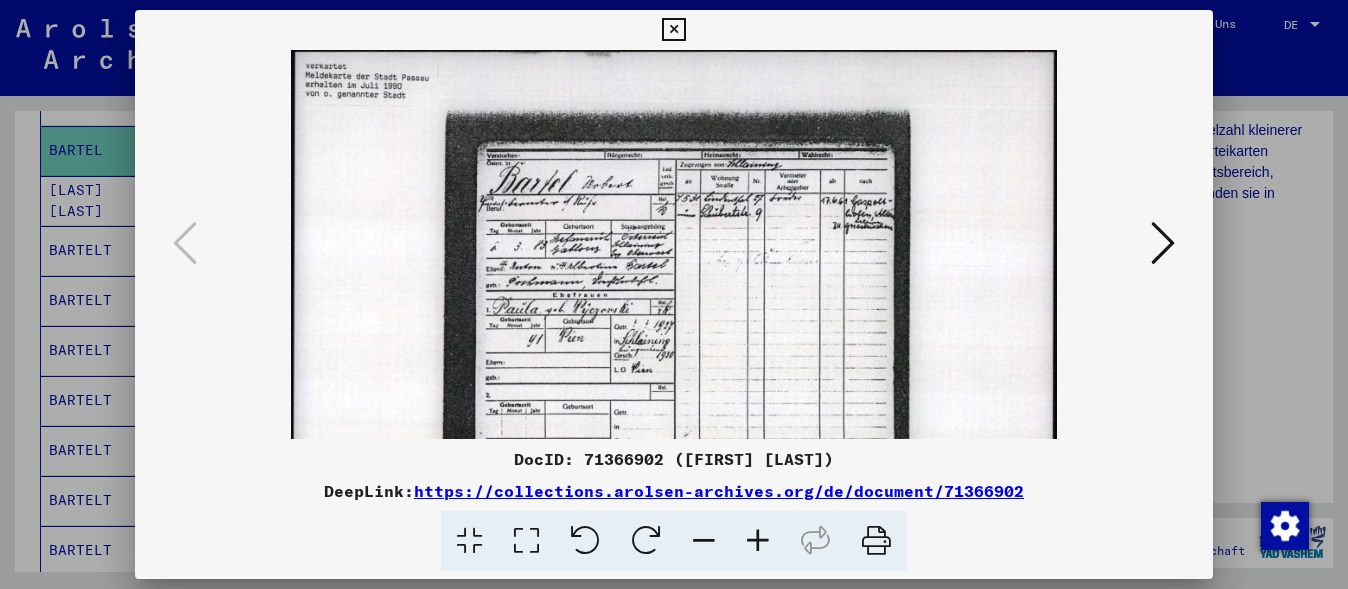 click at bounding box center (758, 541) 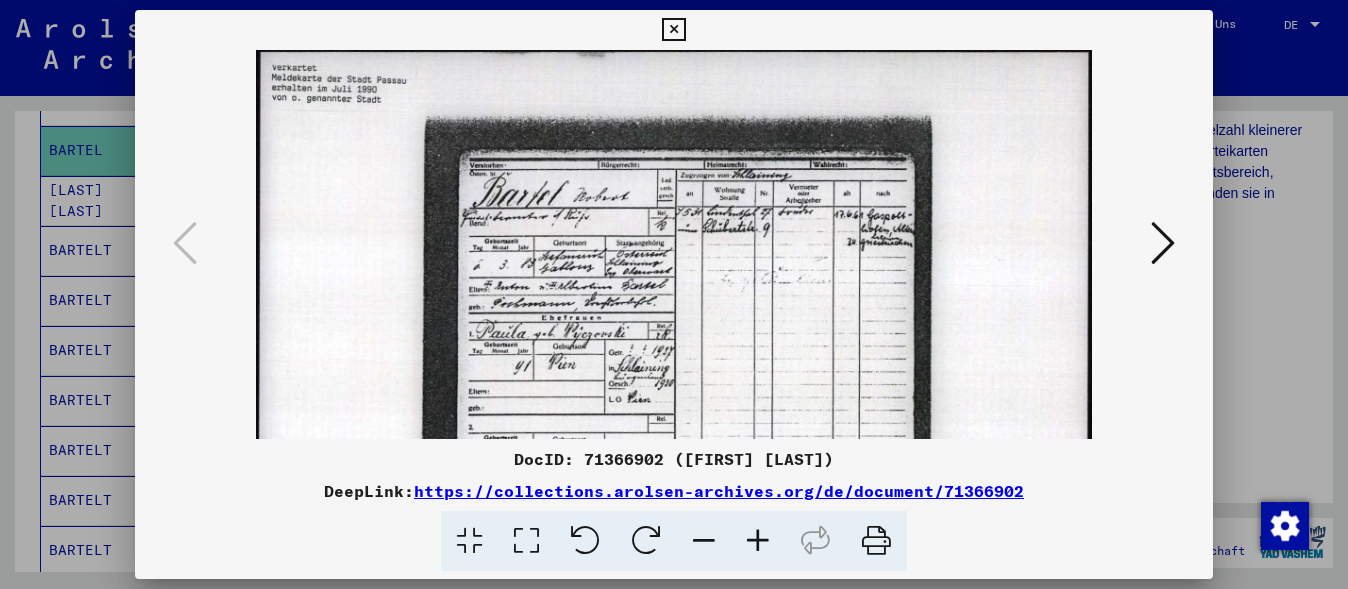 click at bounding box center [758, 541] 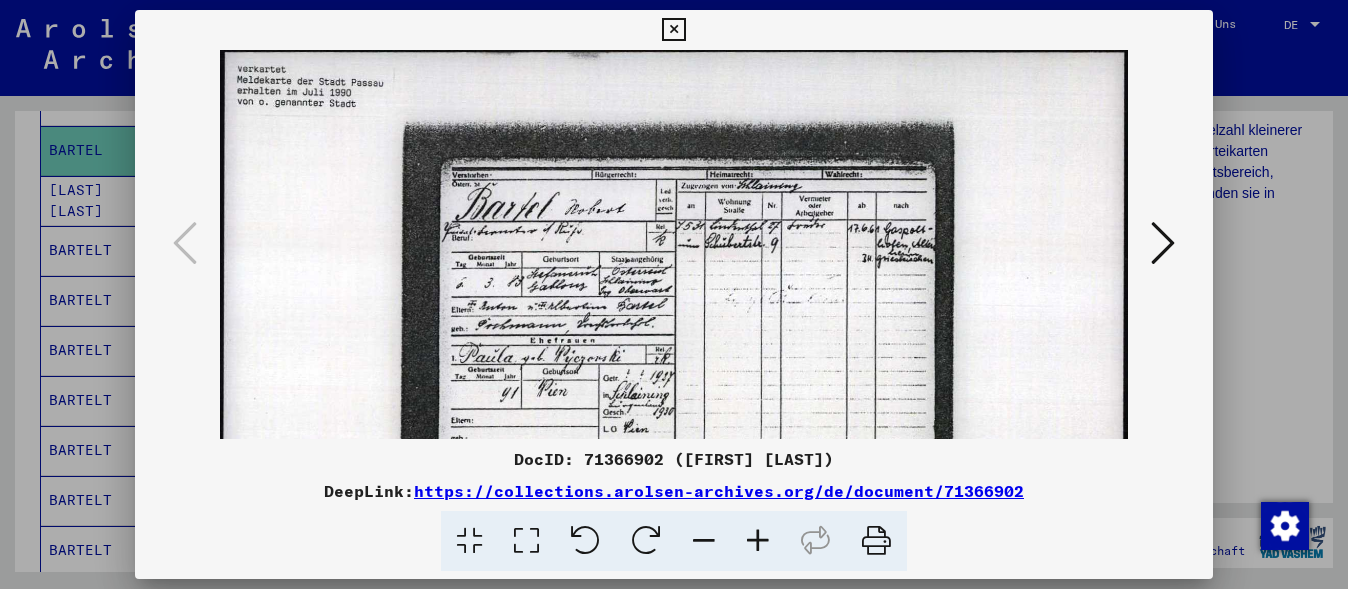 click at bounding box center (758, 541) 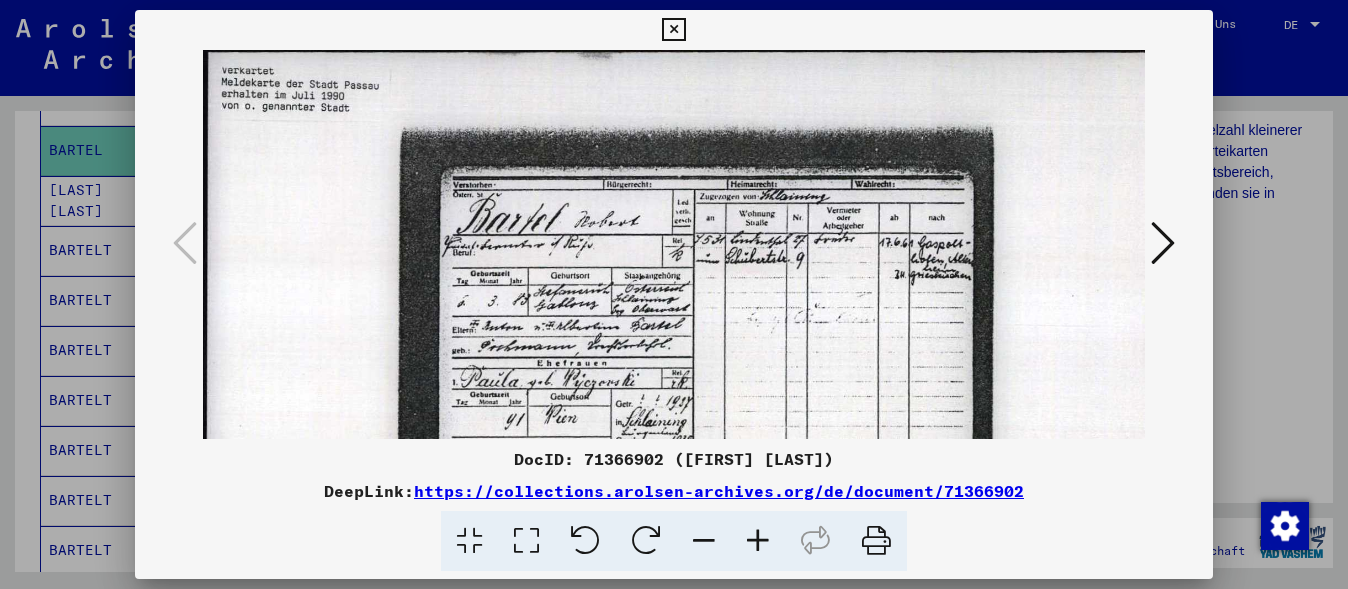 click at bounding box center [758, 541] 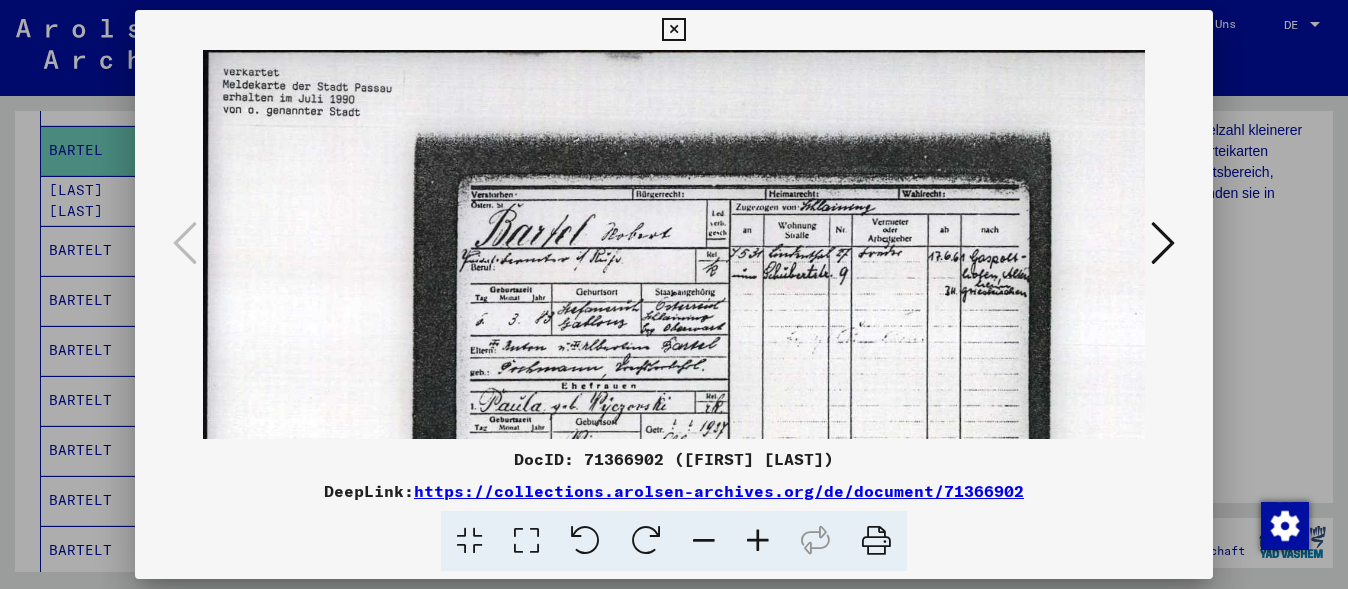 click at bounding box center (758, 541) 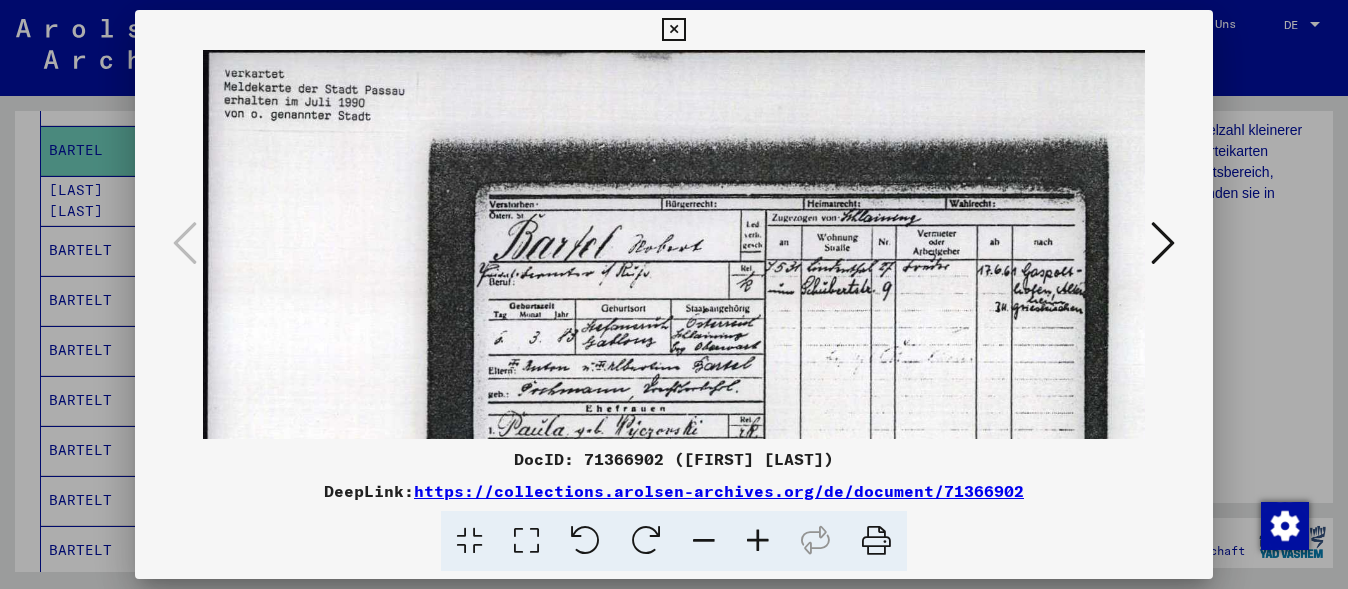 click at bounding box center (758, 541) 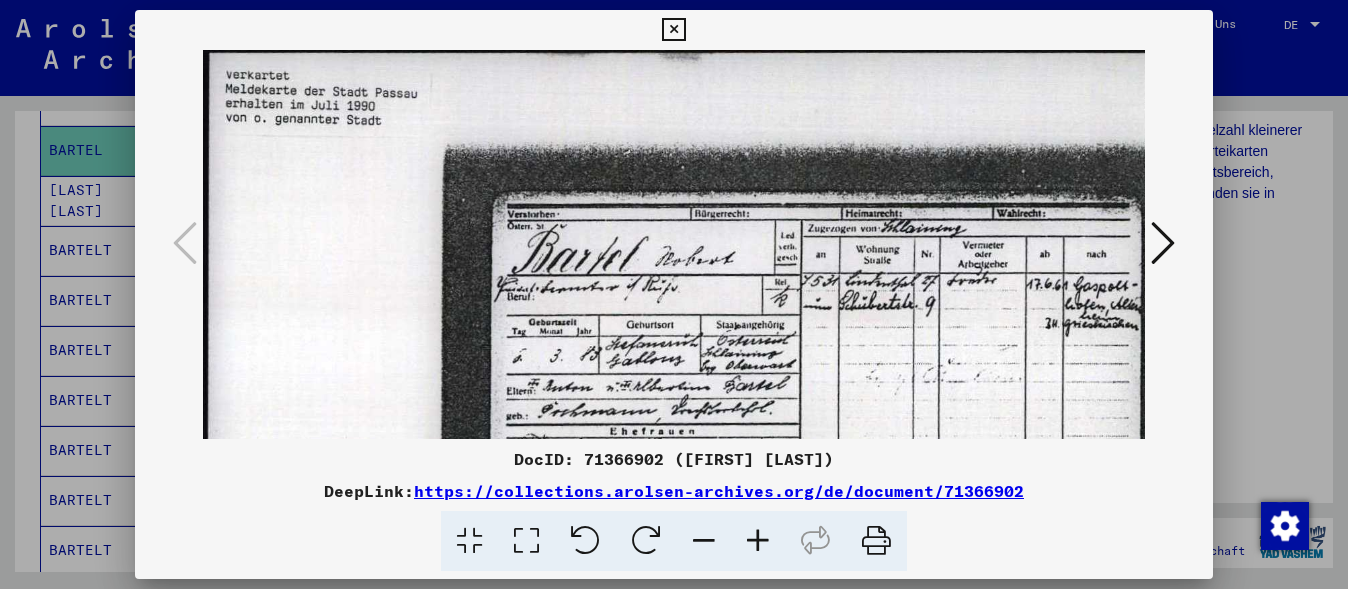 click at bounding box center (674, 294) 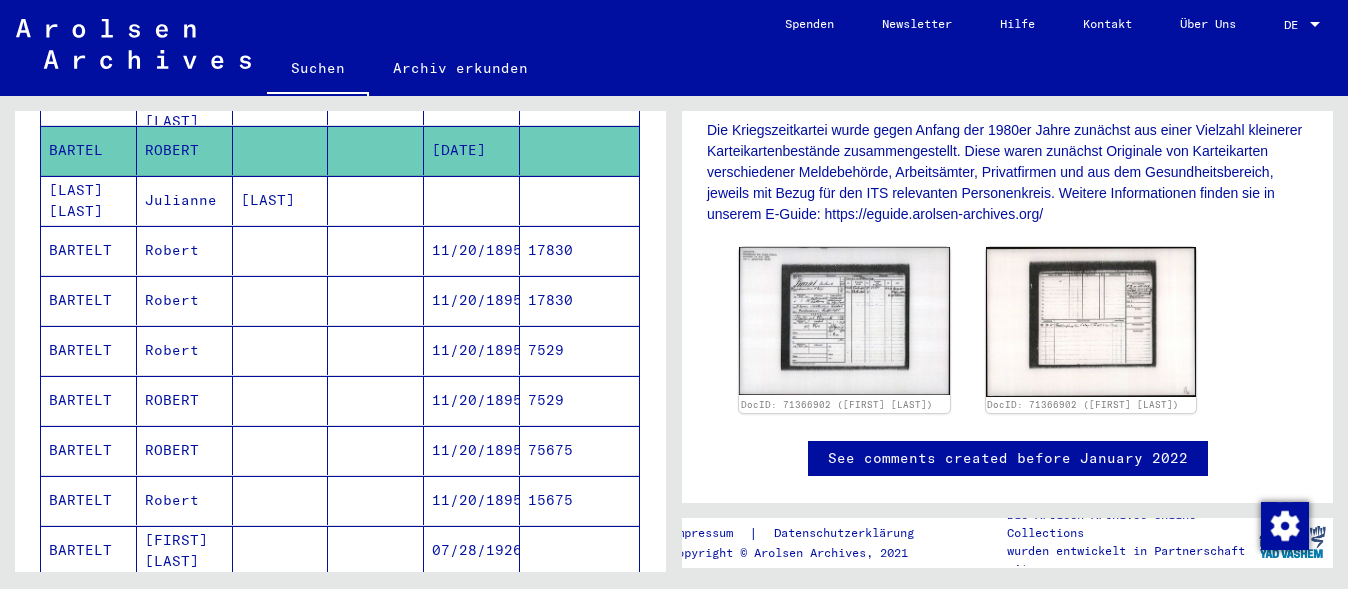 click on "11/20/1895" at bounding box center (472, 300) 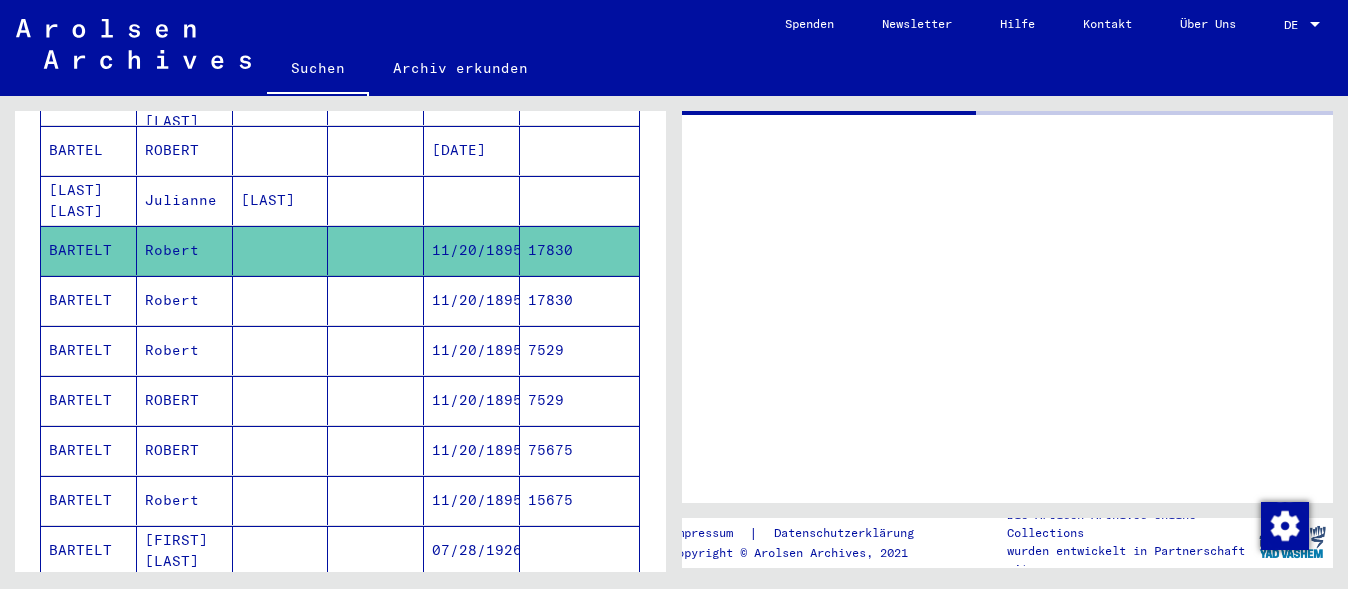 scroll, scrollTop: 0, scrollLeft: 0, axis: both 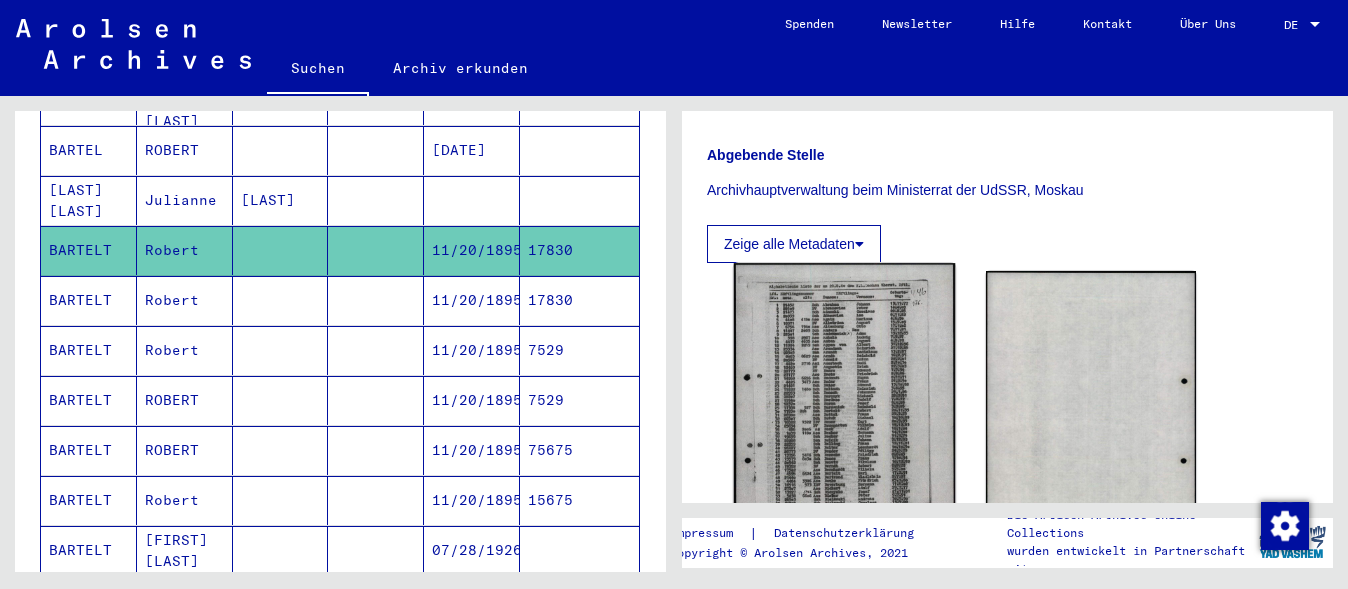 click 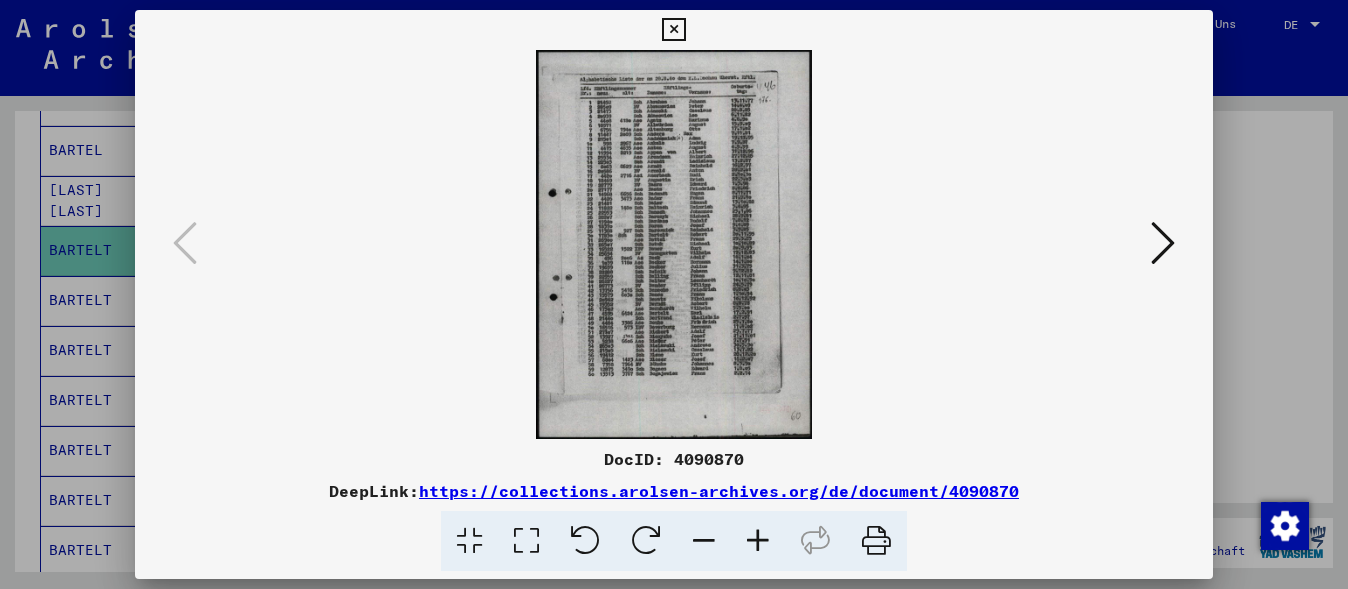 click at bounding box center (758, 541) 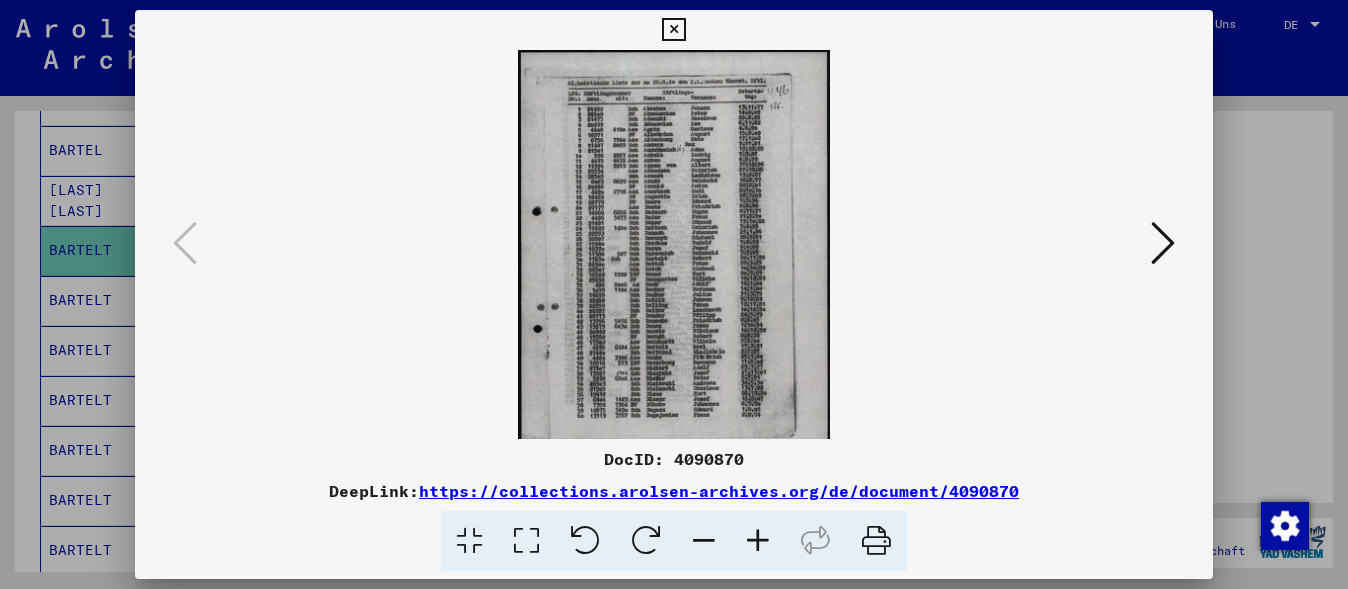 click at bounding box center [758, 541] 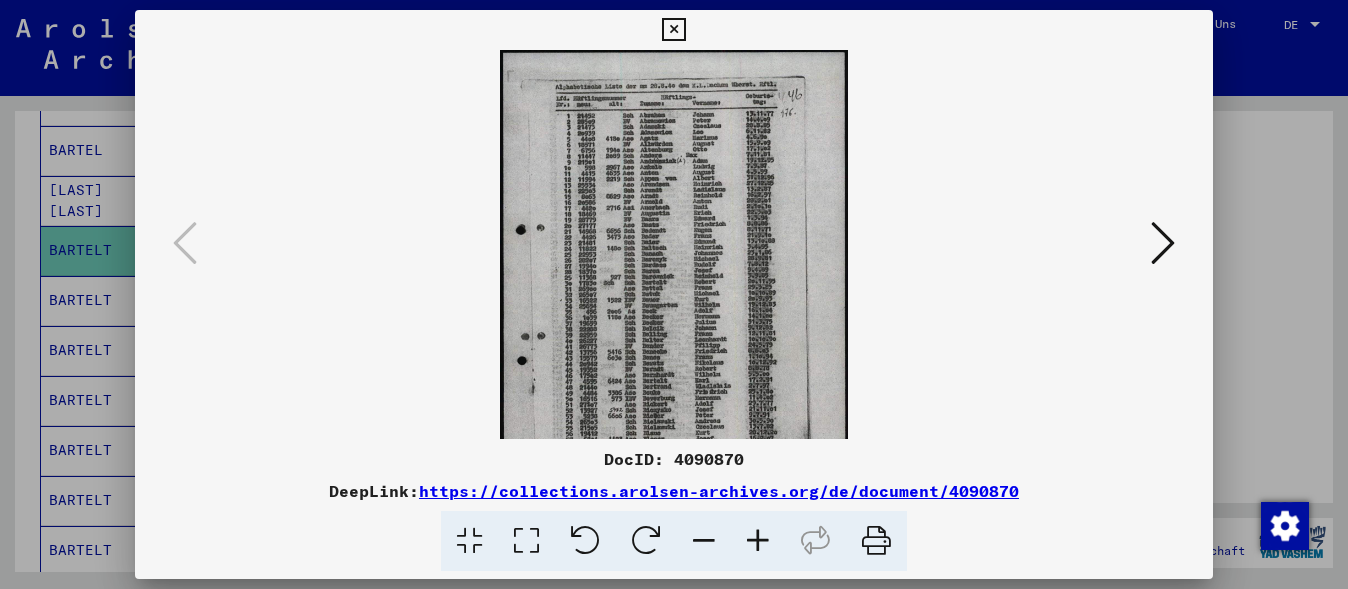 click at bounding box center (758, 541) 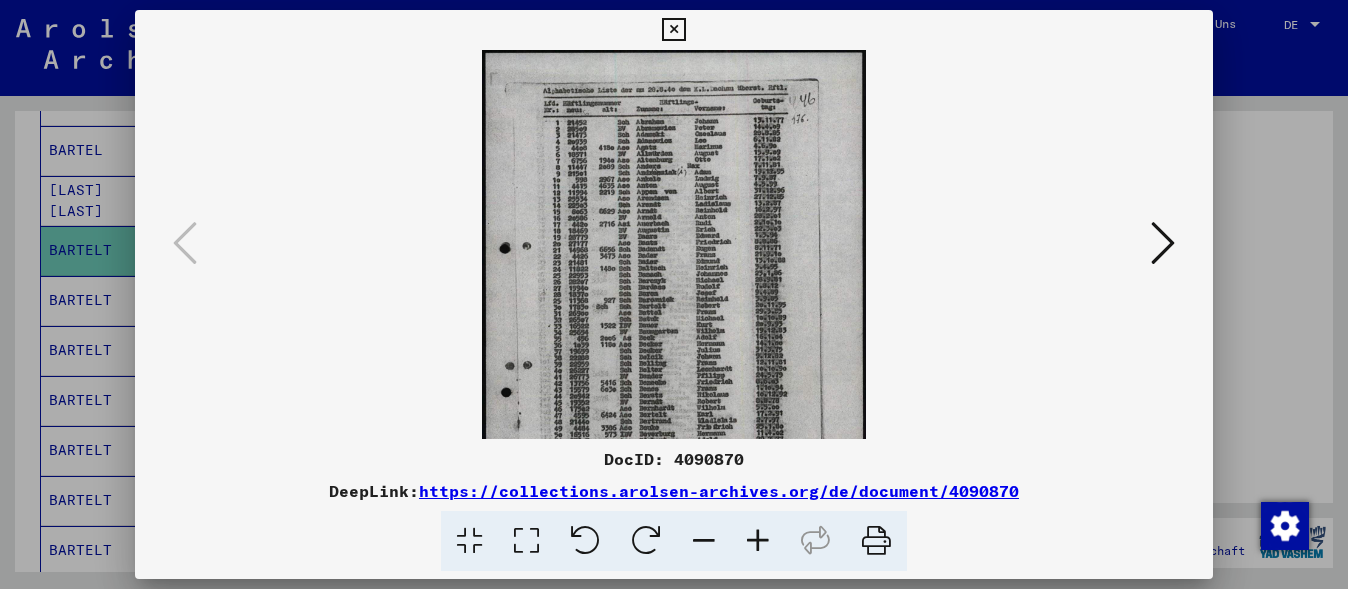 click at bounding box center (758, 541) 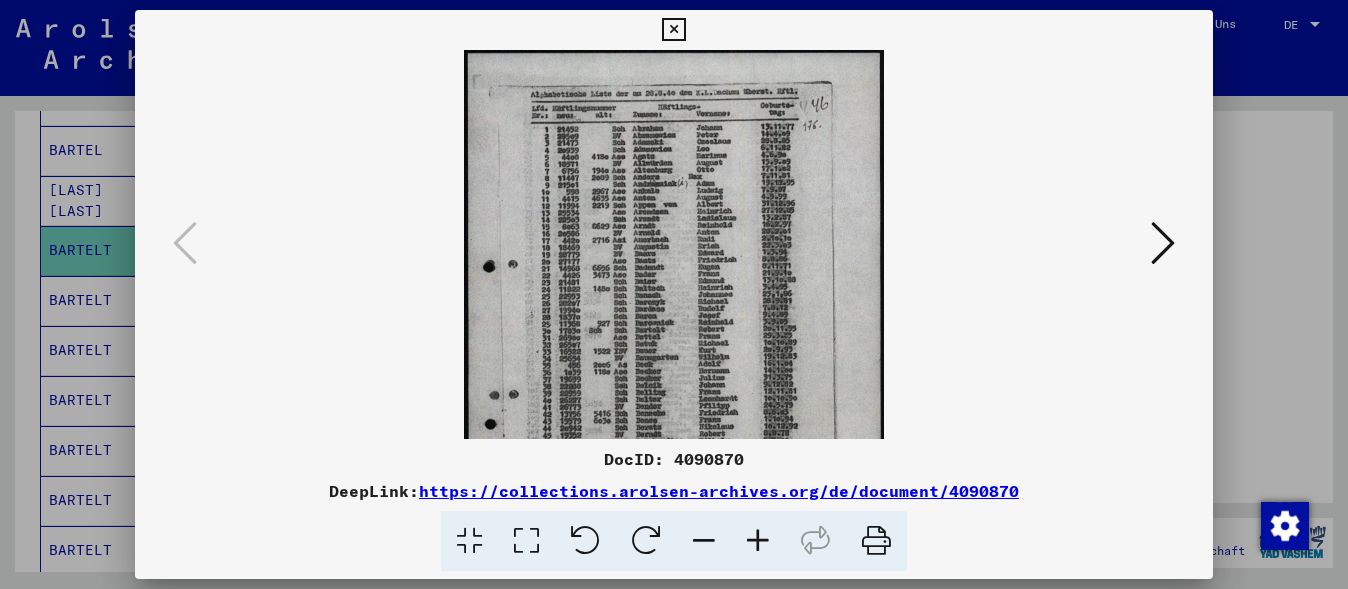 click at bounding box center (758, 541) 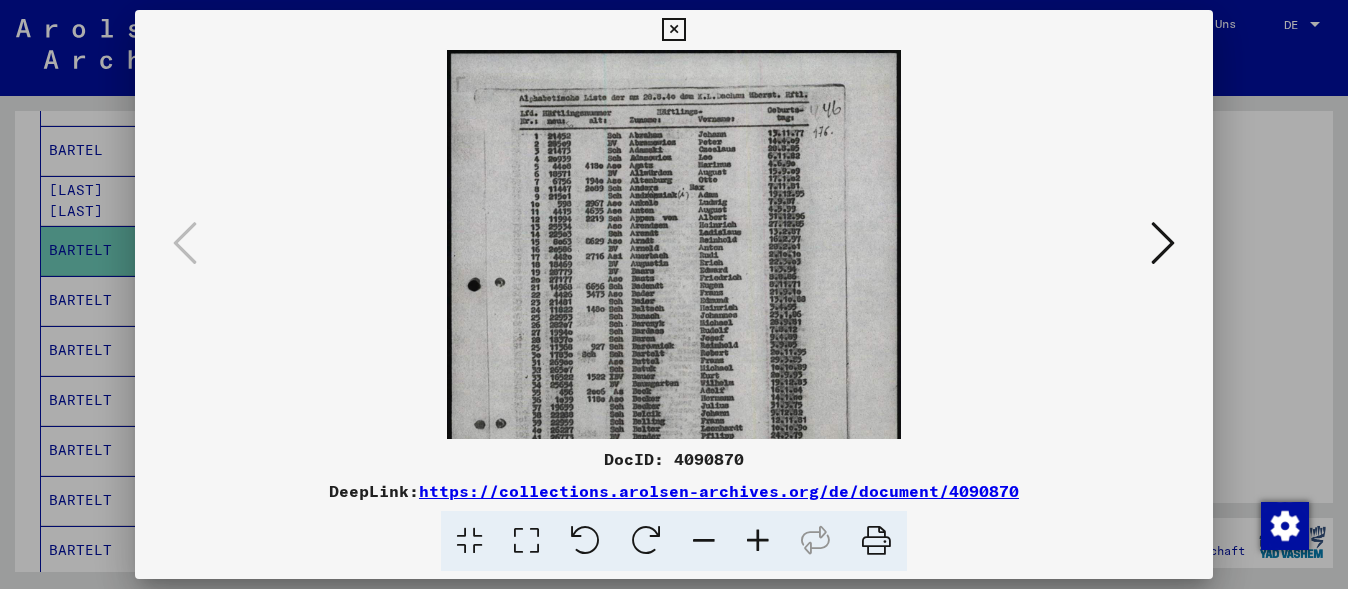 click at bounding box center (758, 541) 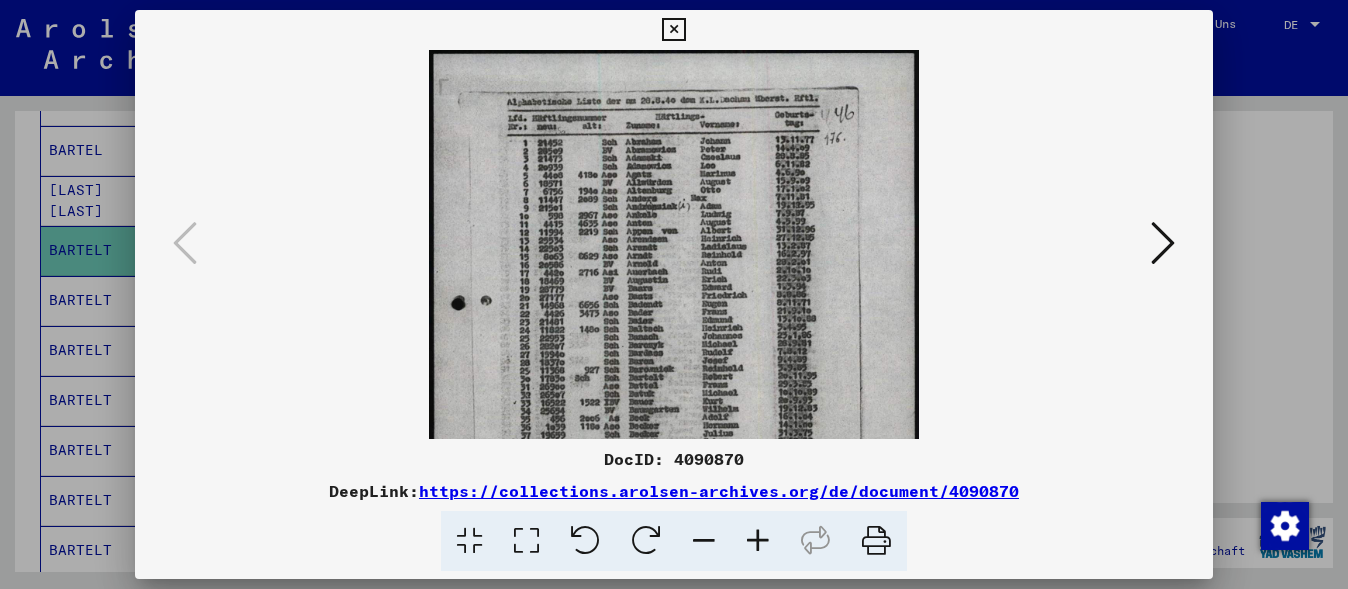click at bounding box center [758, 541] 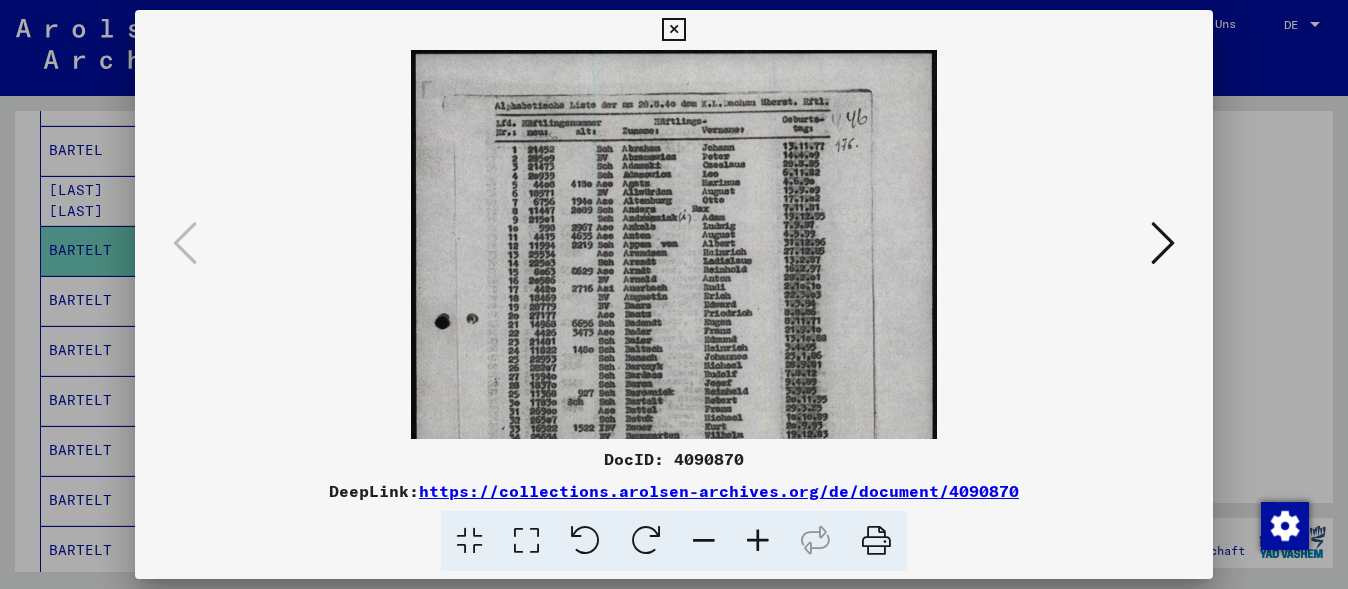click at bounding box center (758, 541) 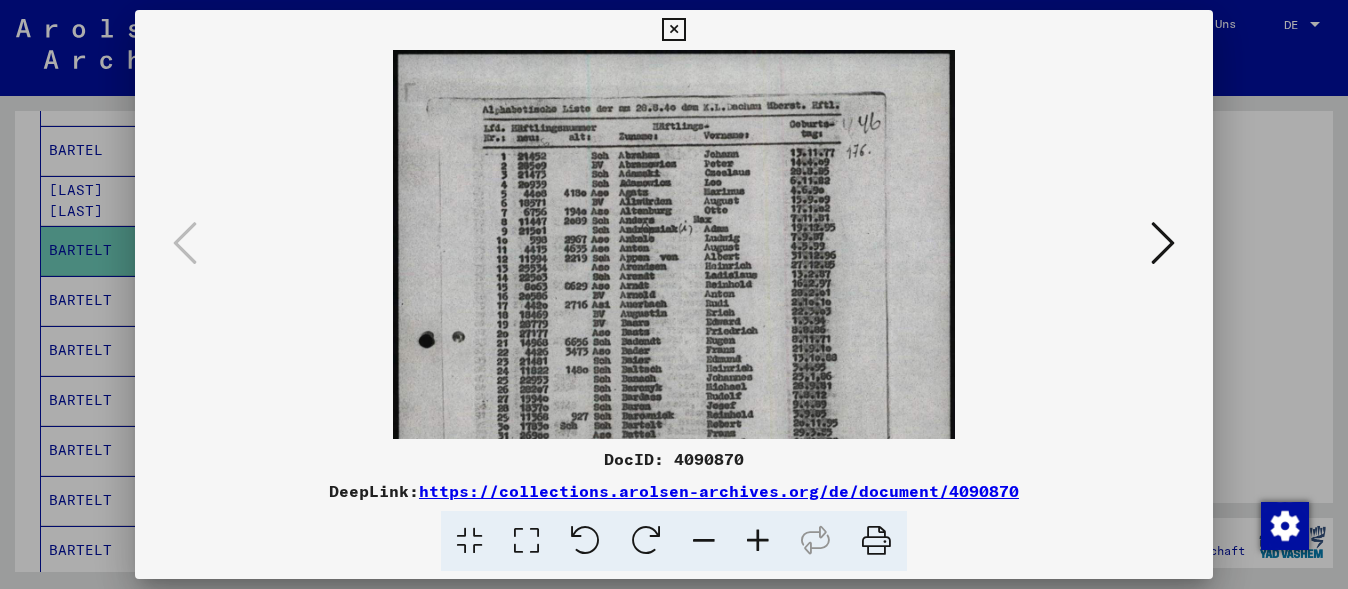 click at bounding box center (758, 541) 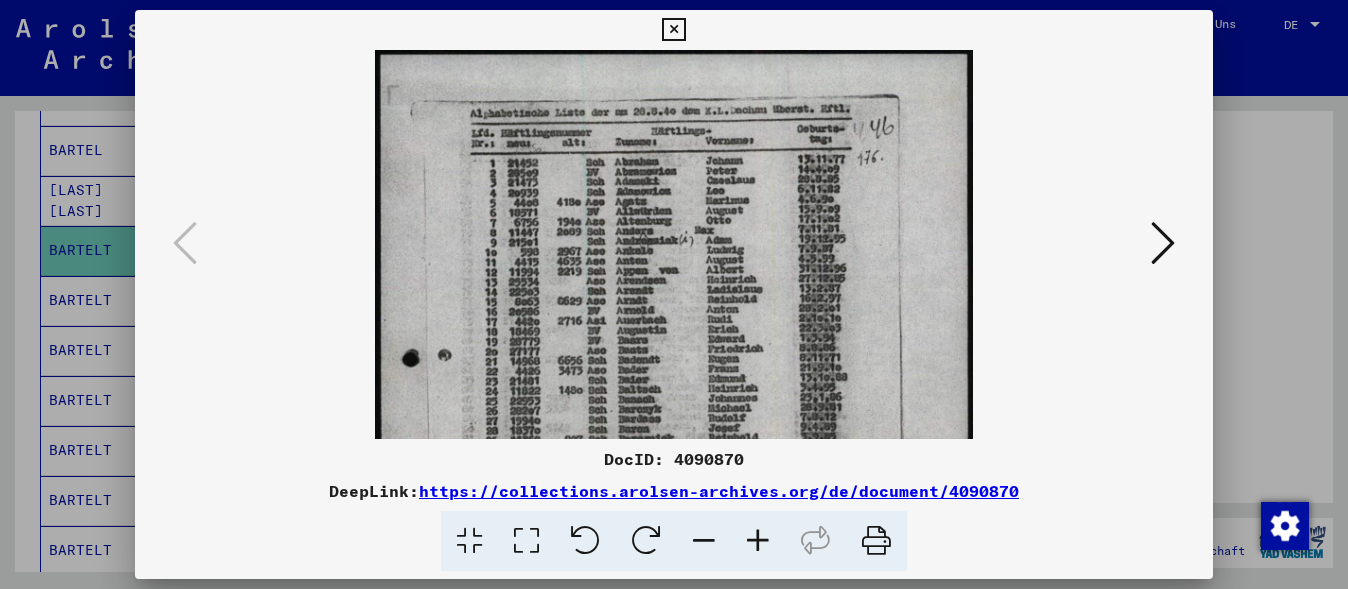 click at bounding box center (758, 541) 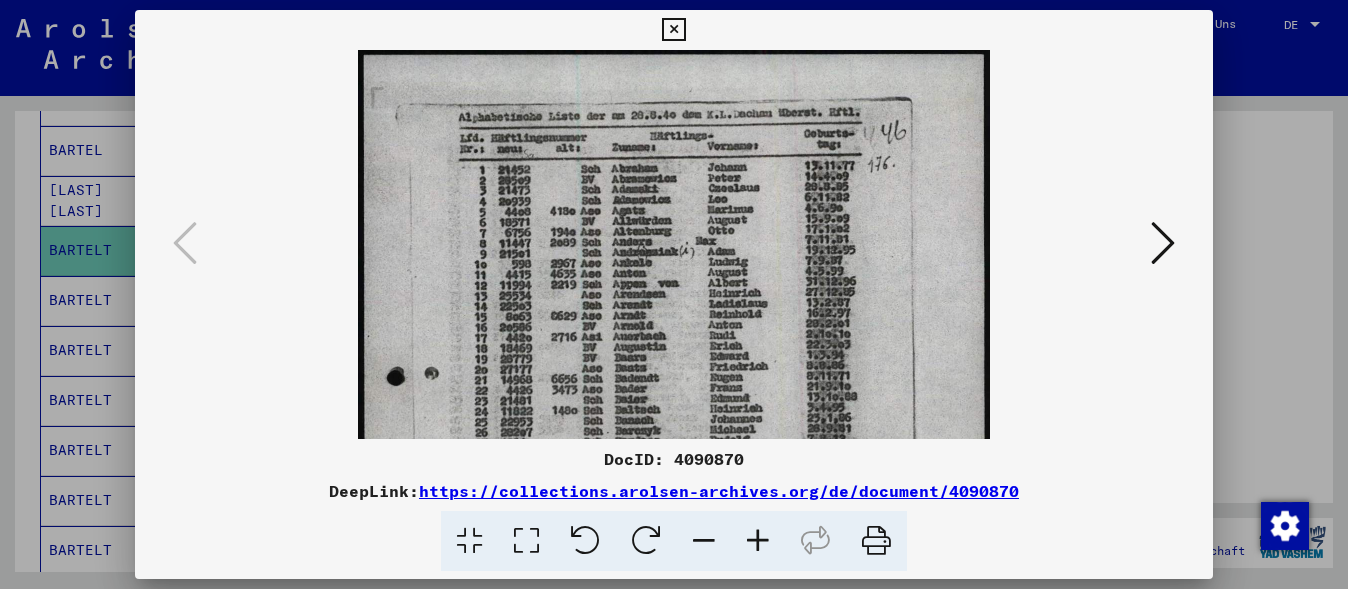 click at bounding box center (758, 541) 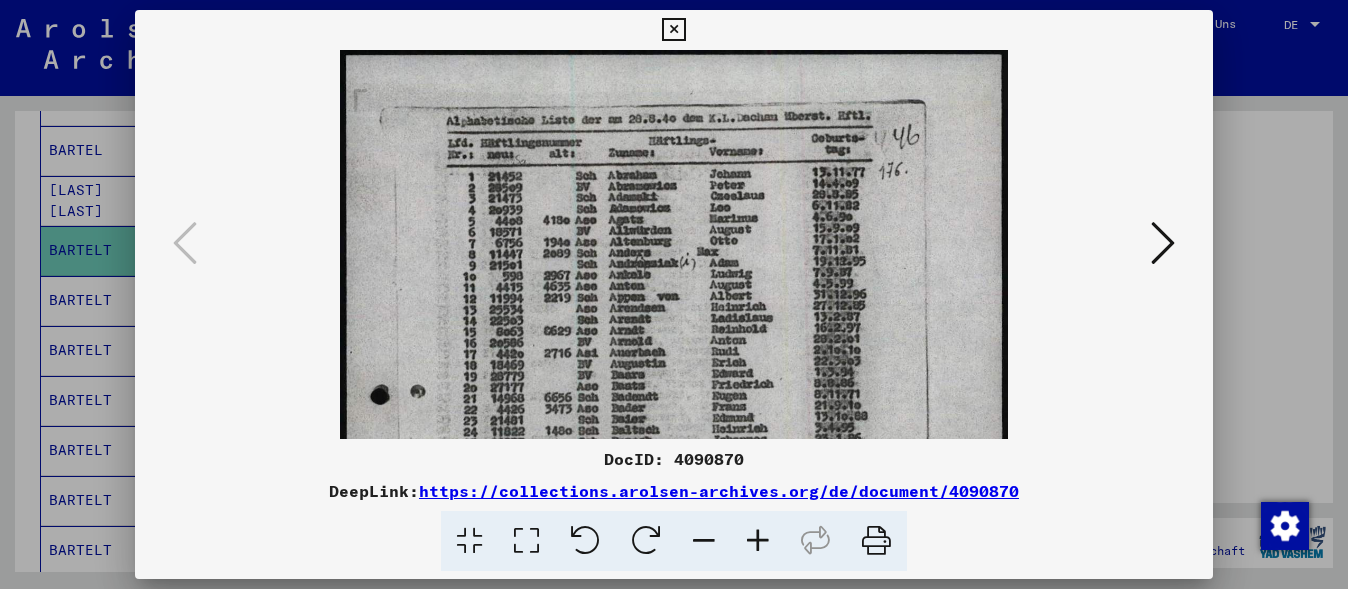 click at bounding box center [758, 541] 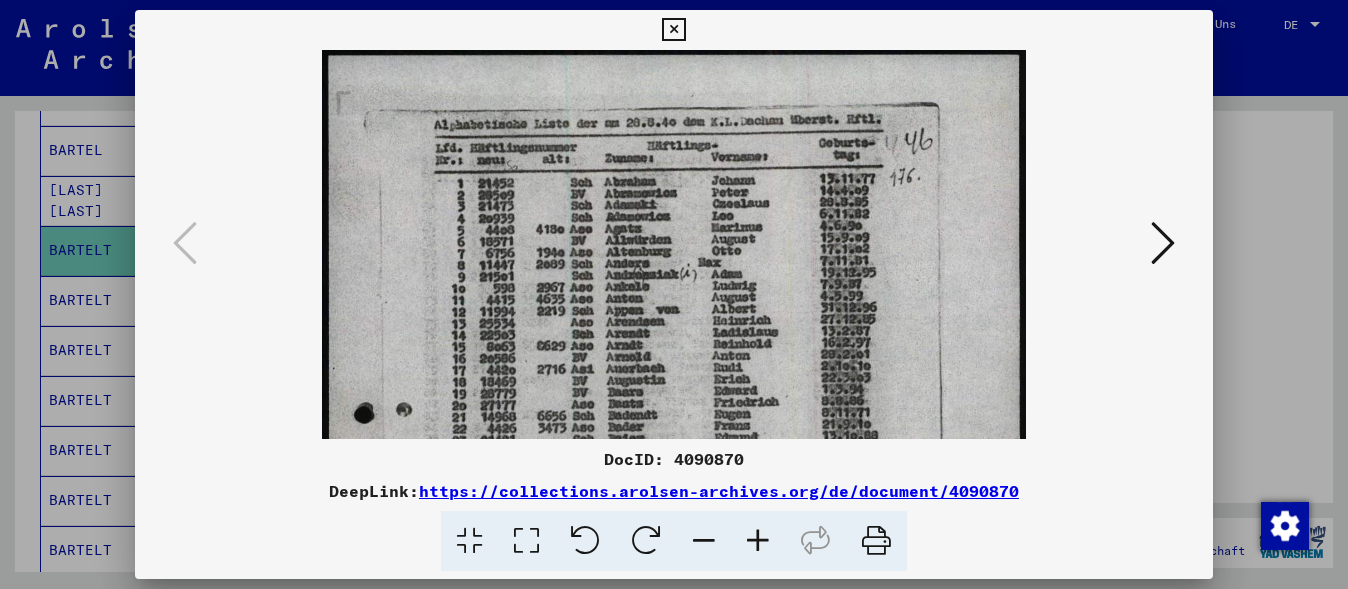 click at bounding box center [758, 541] 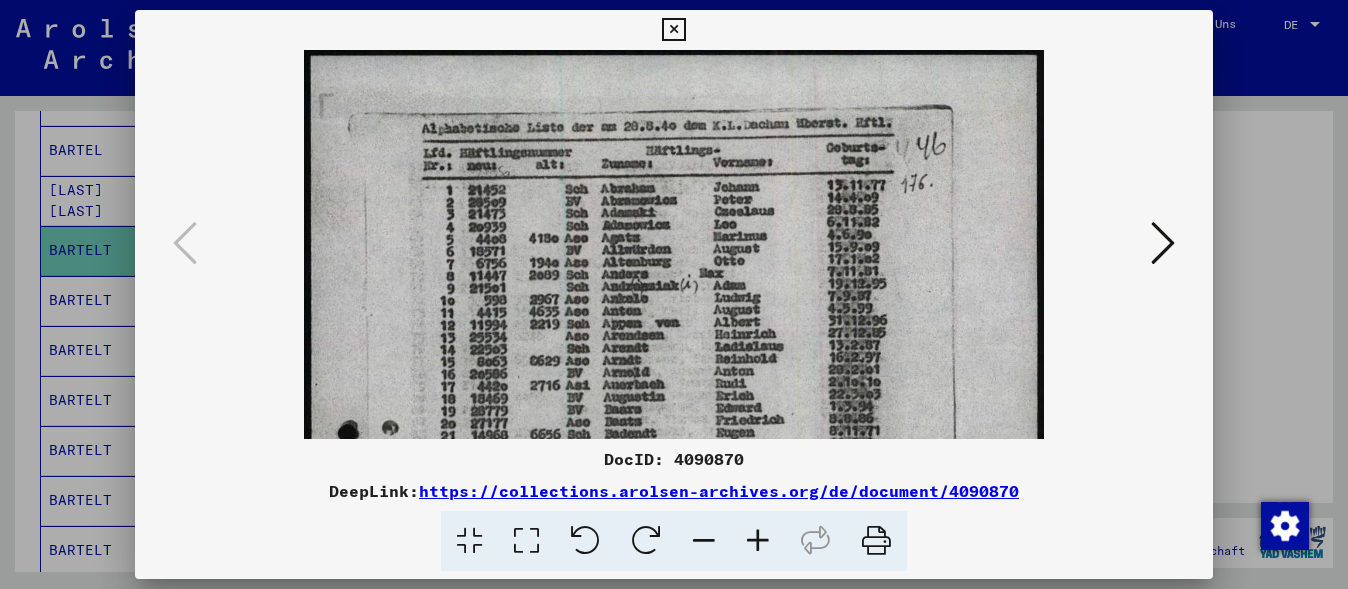 click at bounding box center (758, 541) 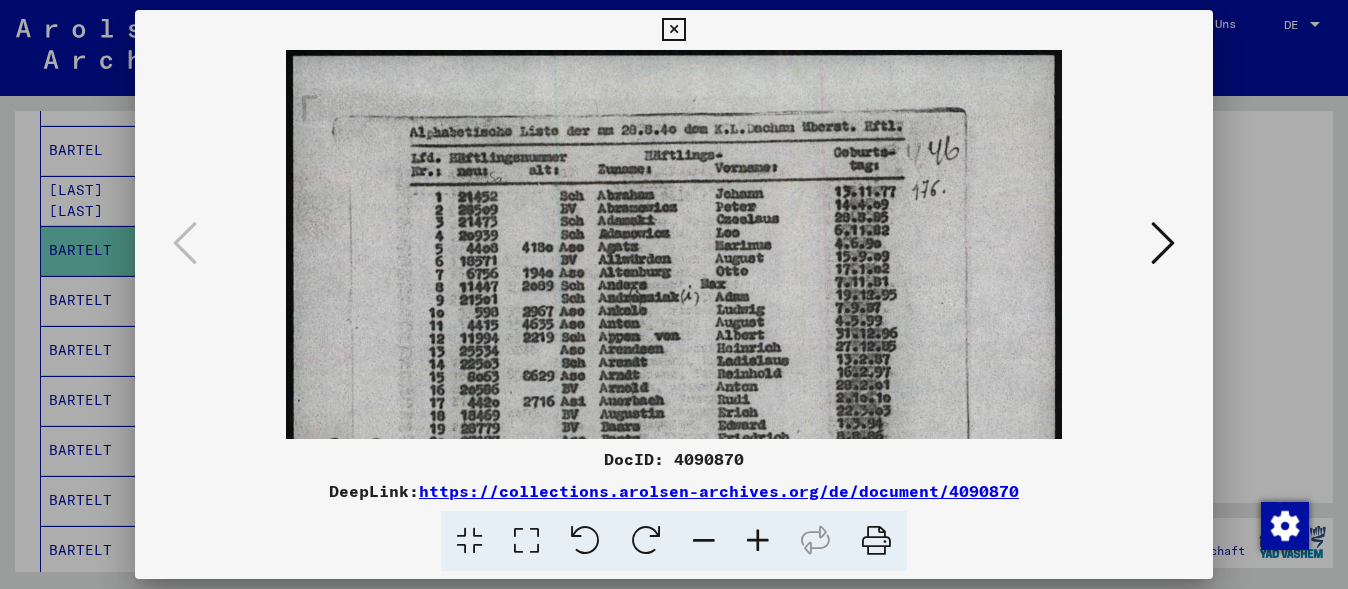 click at bounding box center (758, 541) 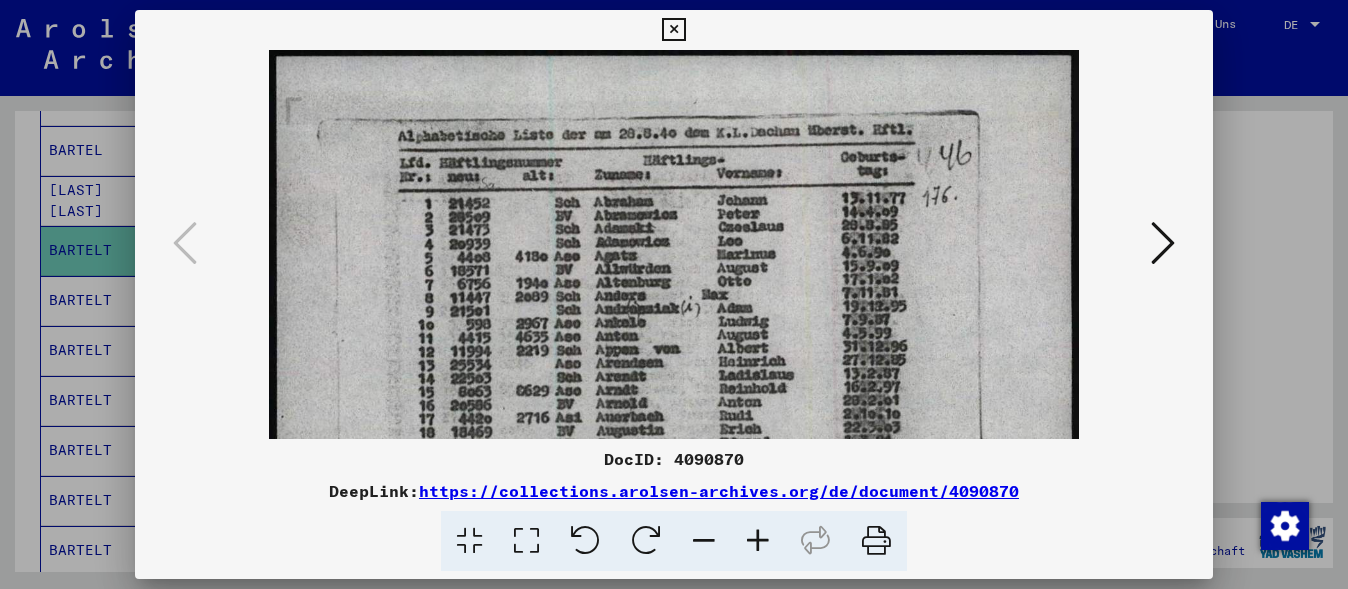 click at bounding box center (758, 541) 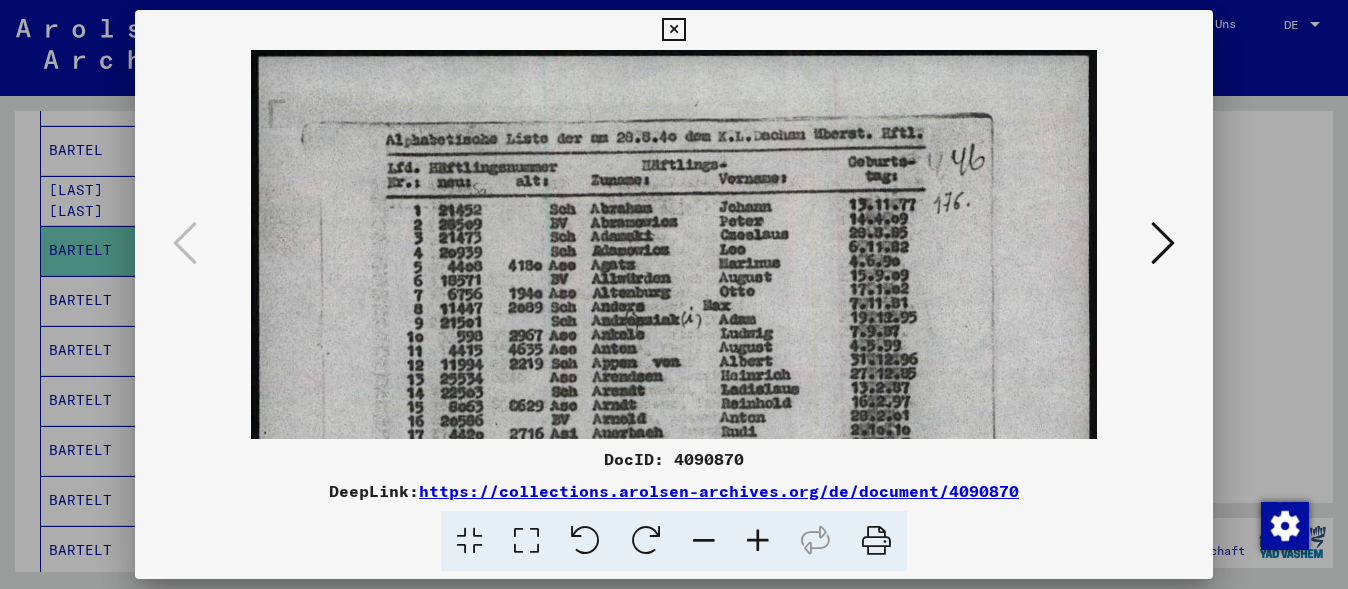 click at bounding box center (758, 541) 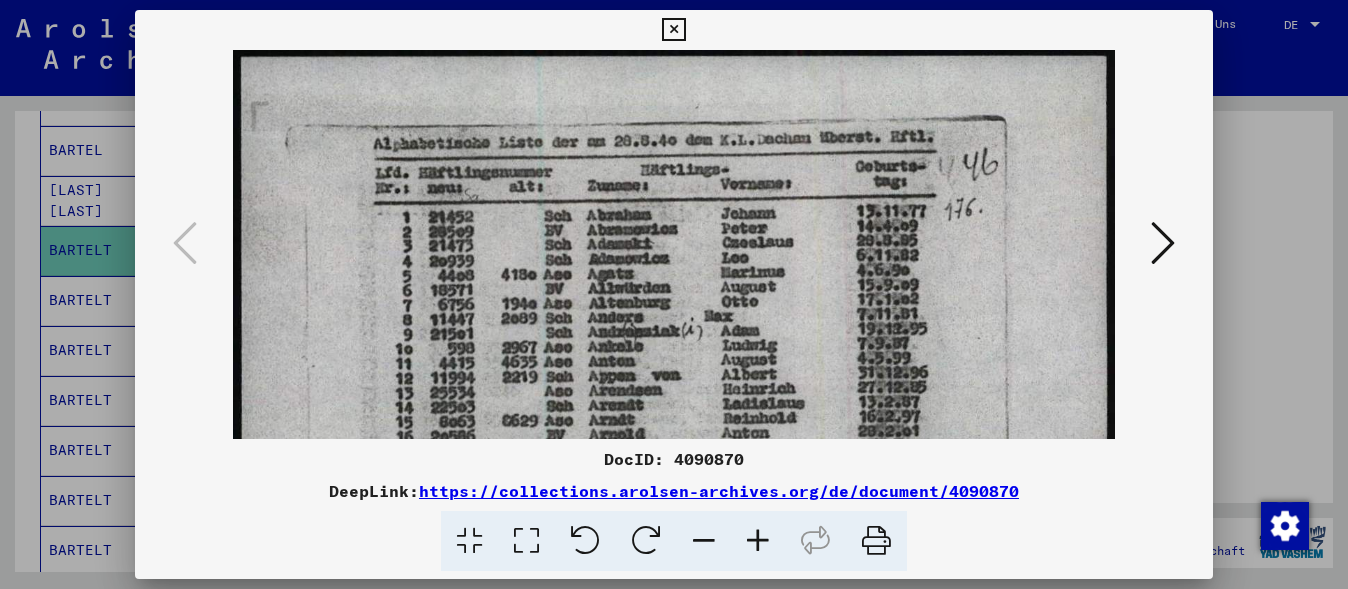 click at bounding box center [758, 541] 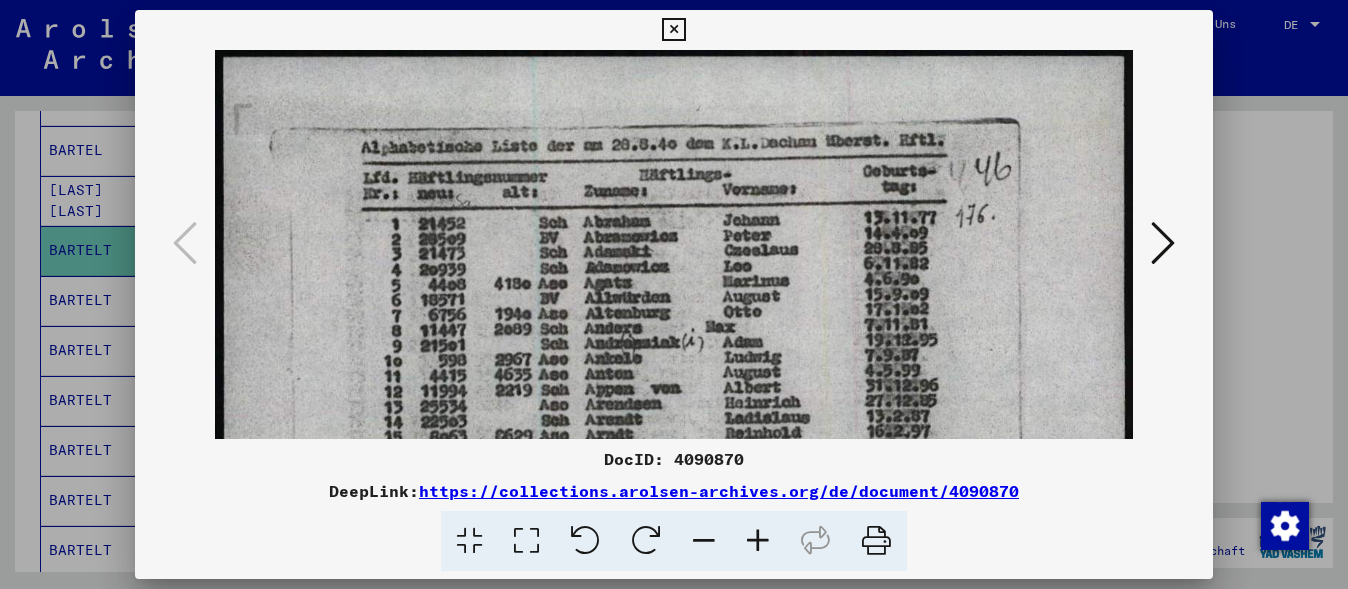 click at bounding box center [758, 541] 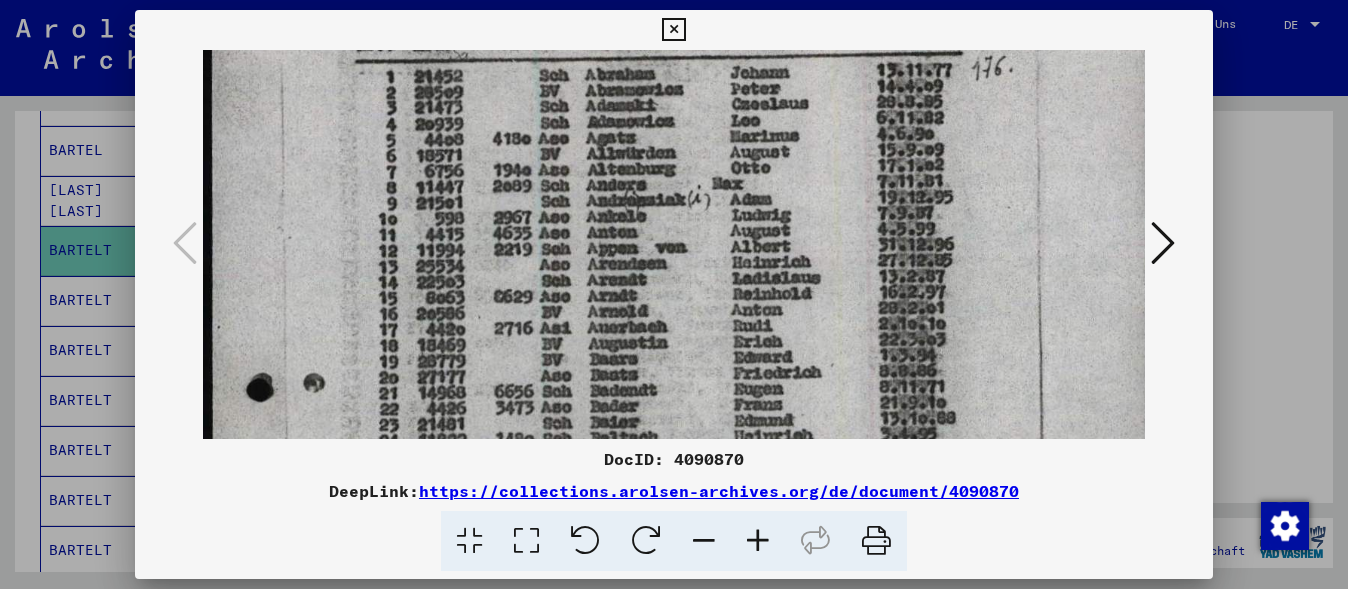 scroll, scrollTop: 159, scrollLeft: 0, axis: vertical 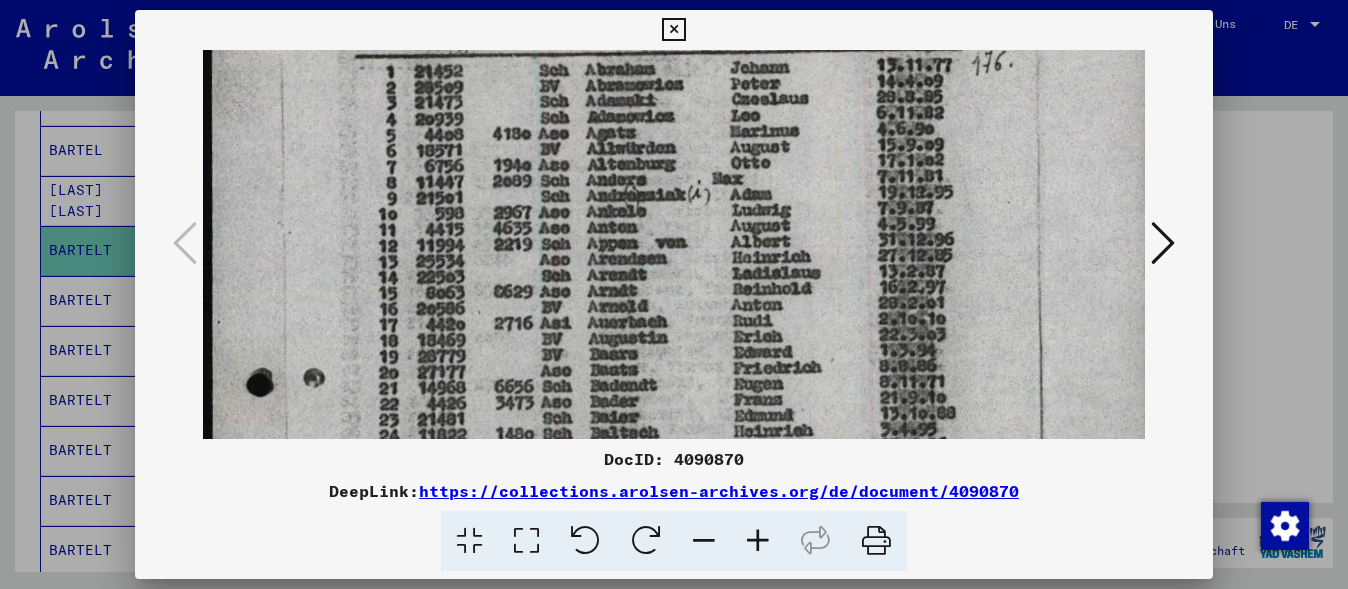 drag, startPoint x: 648, startPoint y: 355, endPoint x: 716, endPoint y: 196, distance: 172.93062 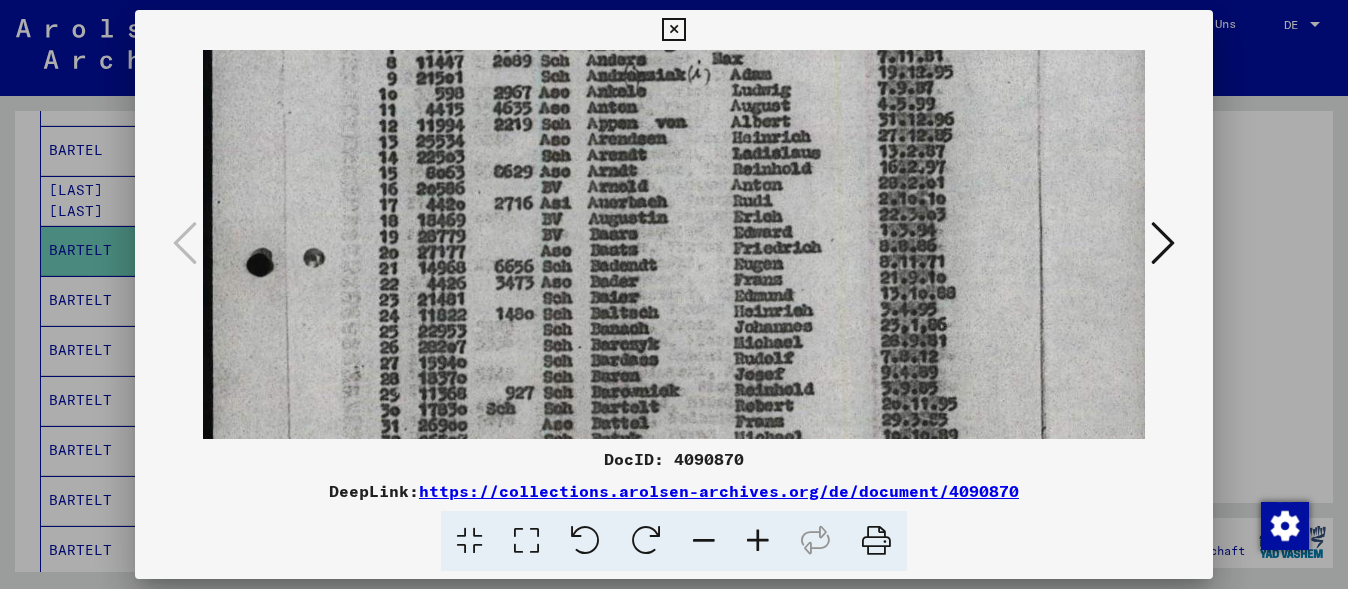 scroll, scrollTop: 292, scrollLeft: 0, axis: vertical 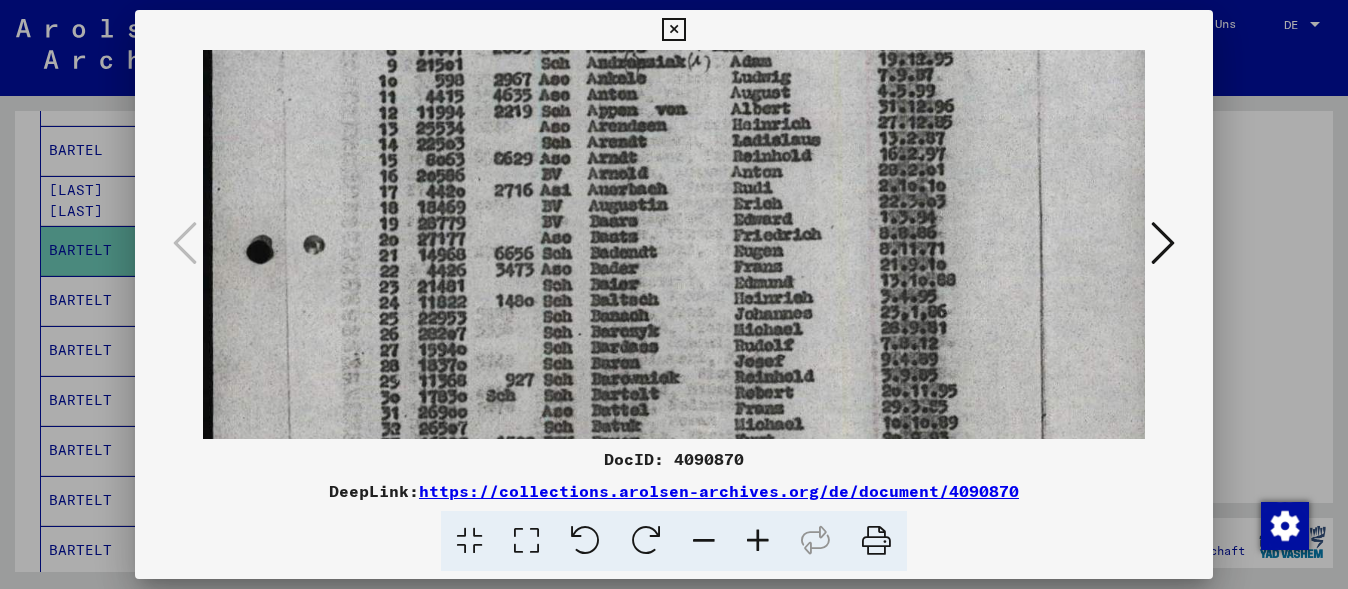 drag, startPoint x: 704, startPoint y: 364, endPoint x: 755, endPoint y: 231, distance: 142.44298 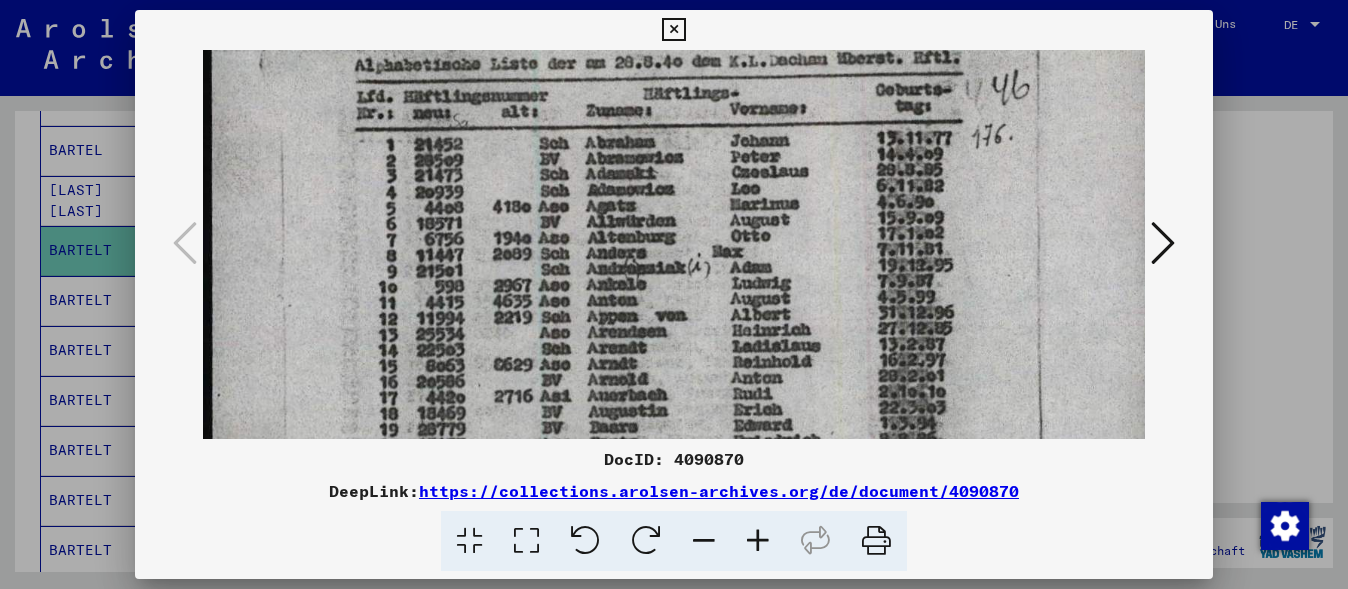 scroll, scrollTop: 83, scrollLeft: 0, axis: vertical 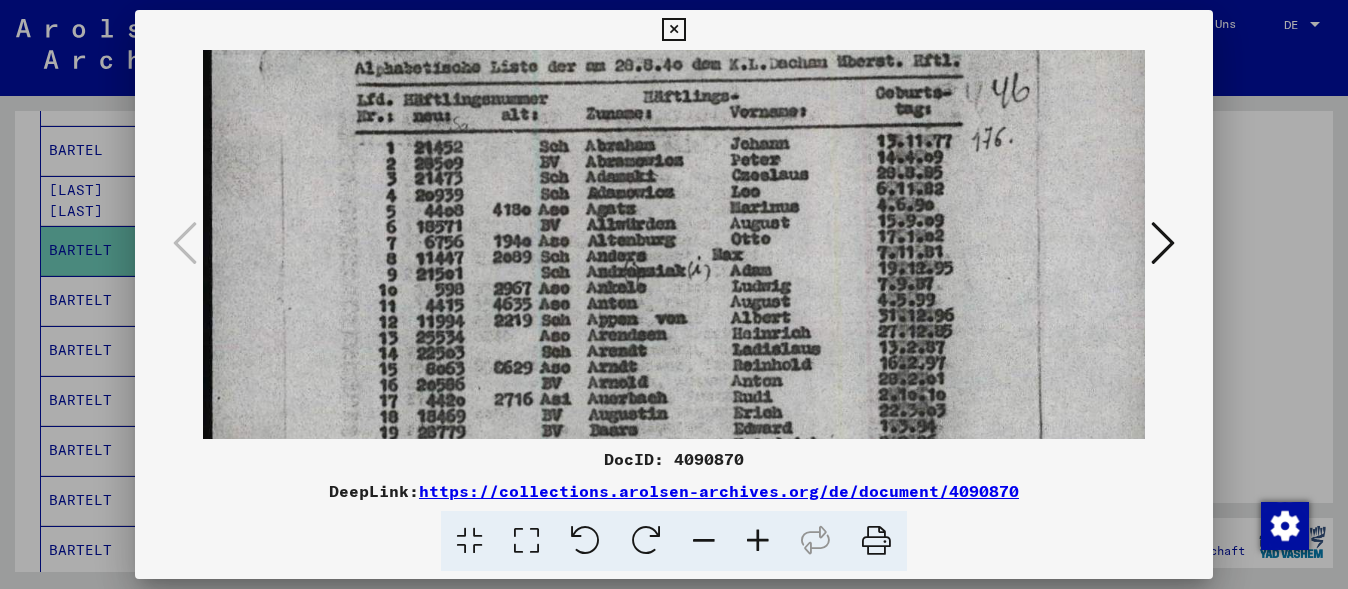 drag, startPoint x: 682, startPoint y: 206, endPoint x: 707, endPoint y: 415, distance: 210.4899 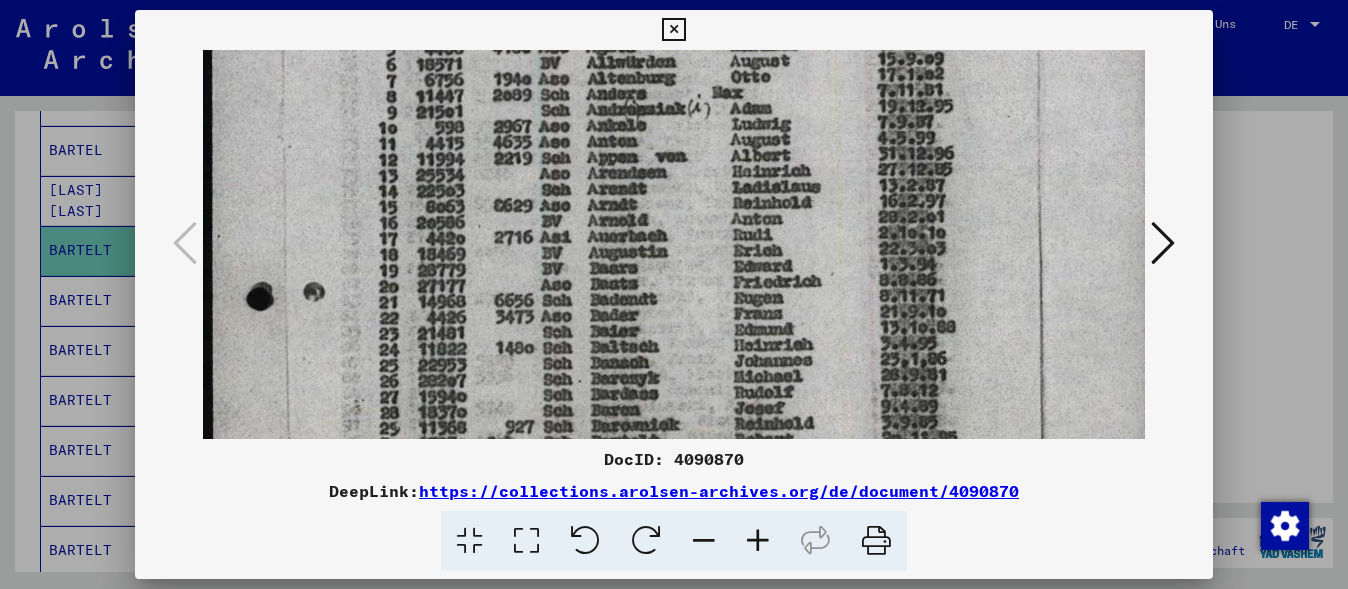 drag, startPoint x: 653, startPoint y: 395, endPoint x: 688, endPoint y: 233, distance: 165.73775 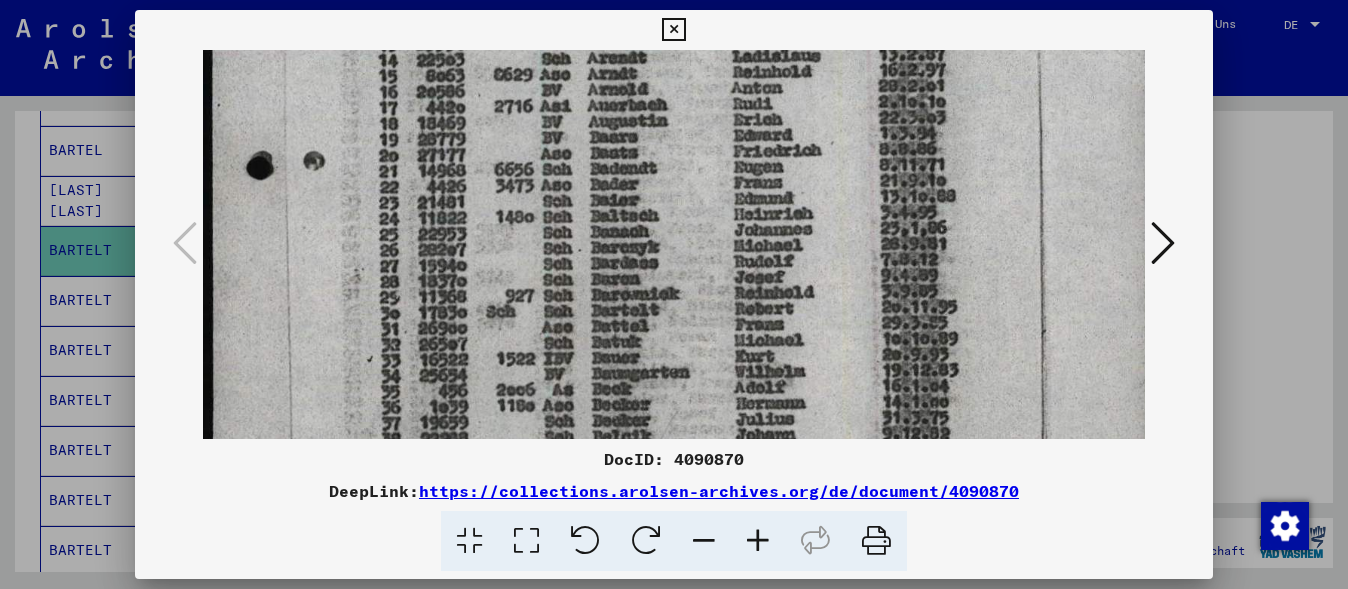 drag, startPoint x: 678, startPoint y: 366, endPoint x: 697, endPoint y: 232, distance: 135.34032 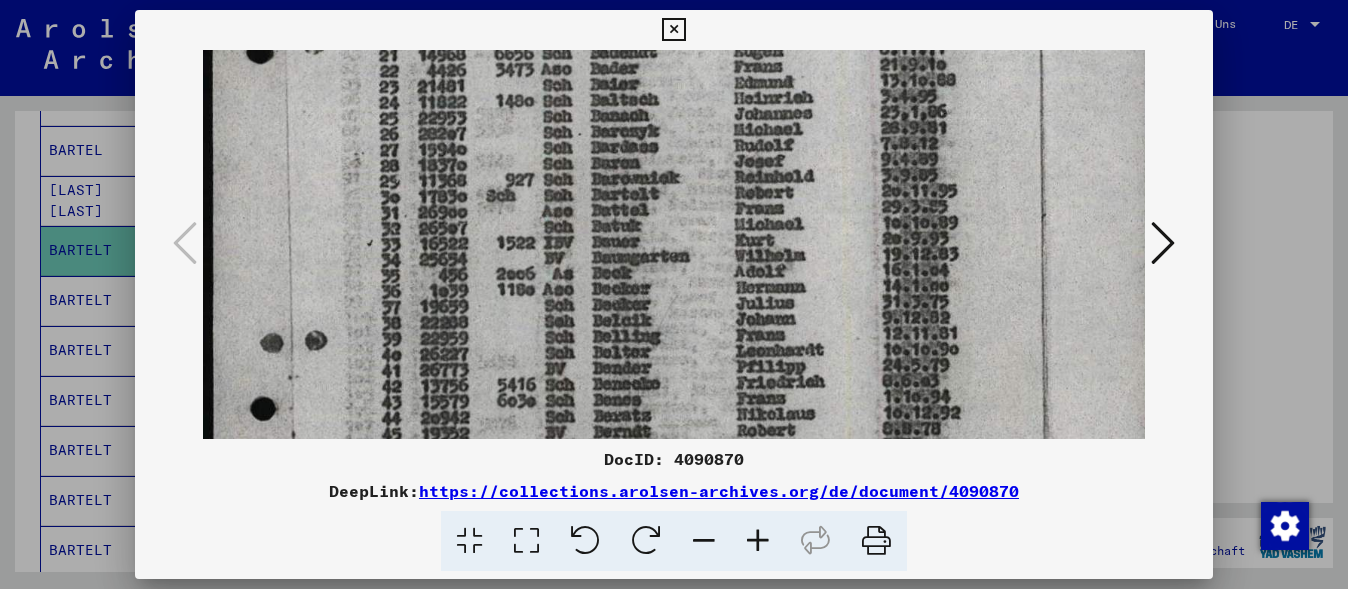 scroll, scrollTop: 501, scrollLeft: 0, axis: vertical 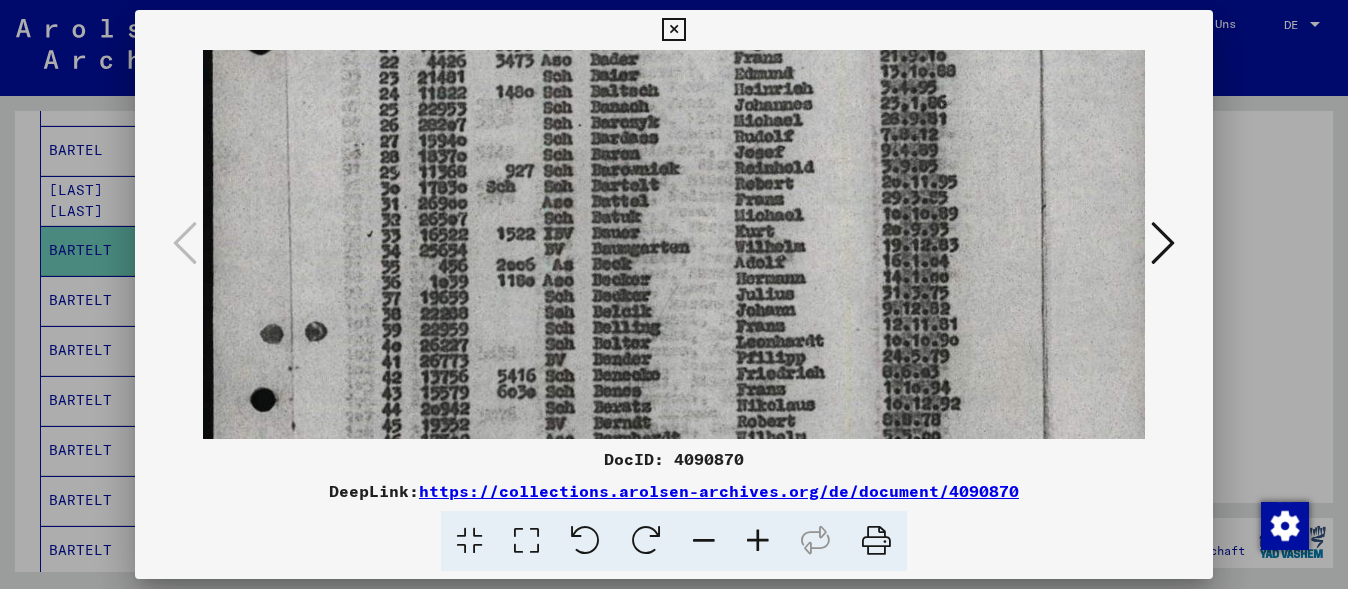 drag, startPoint x: 669, startPoint y: 365, endPoint x: 698, endPoint y: 241, distance: 127.345985 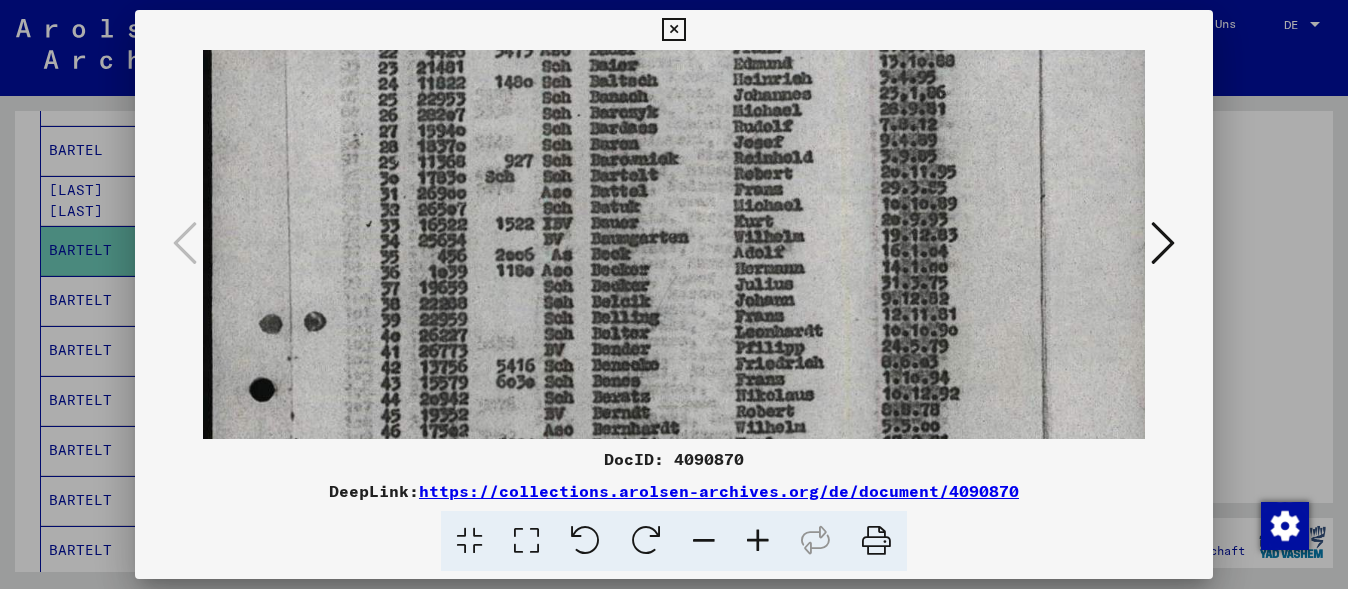 scroll, scrollTop: 512, scrollLeft: 1, axis: both 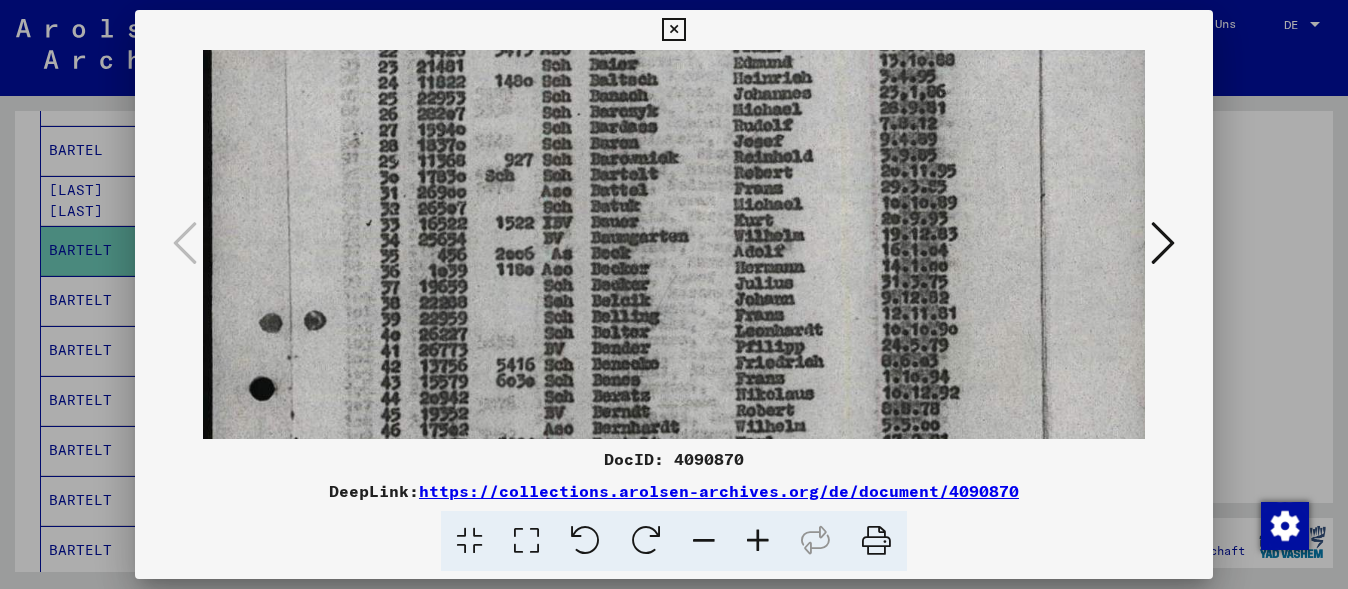 drag, startPoint x: 666, startPoint y: 348, endPoint x: 665, endPoint y: 337, distance: 11.045361 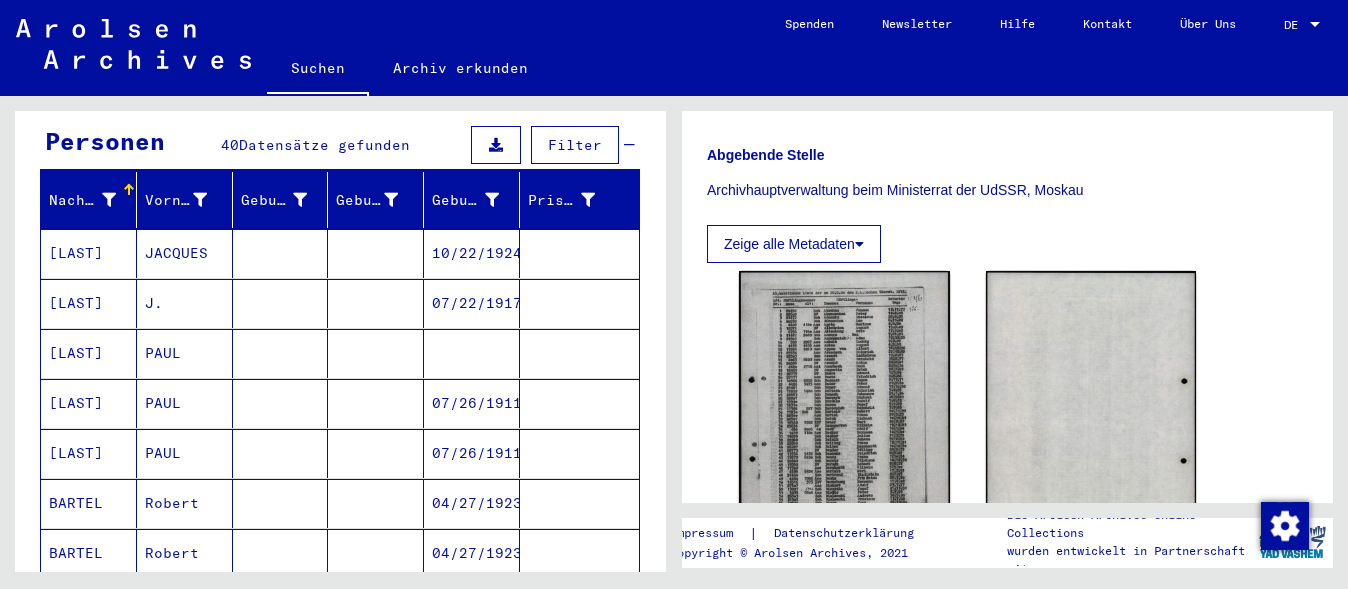 scroll, scrollTop: 0, scrollLeft: 0, axis: both 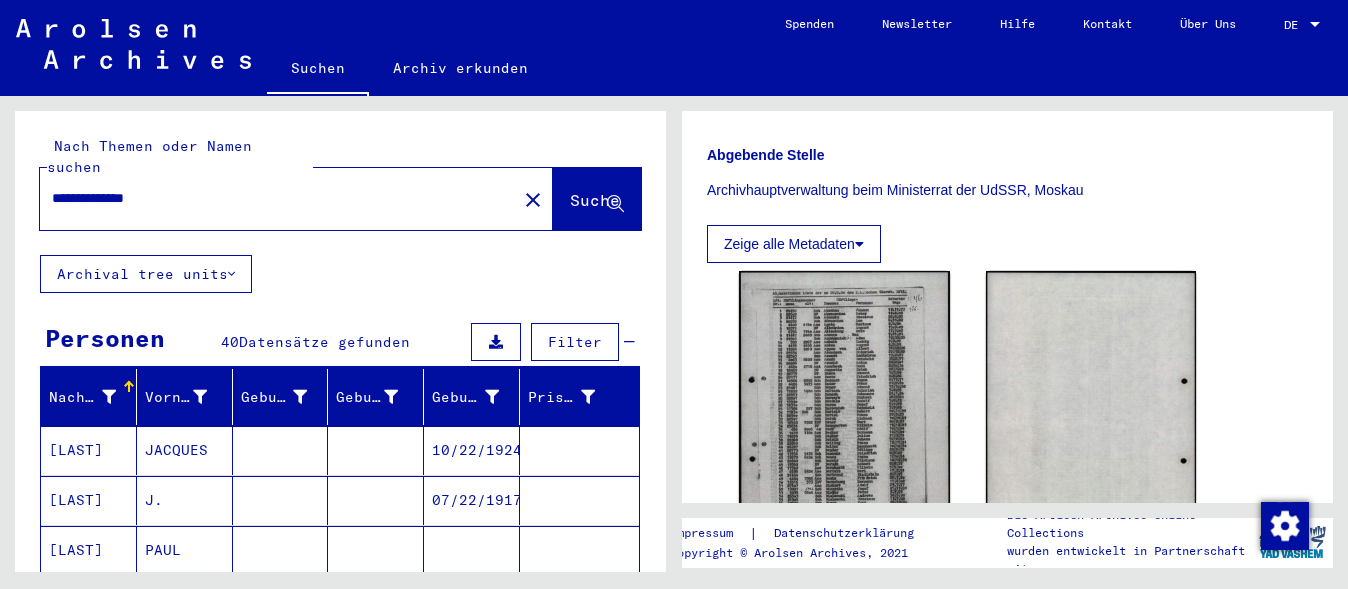 click on "**********" at bounding box center [278, 198] 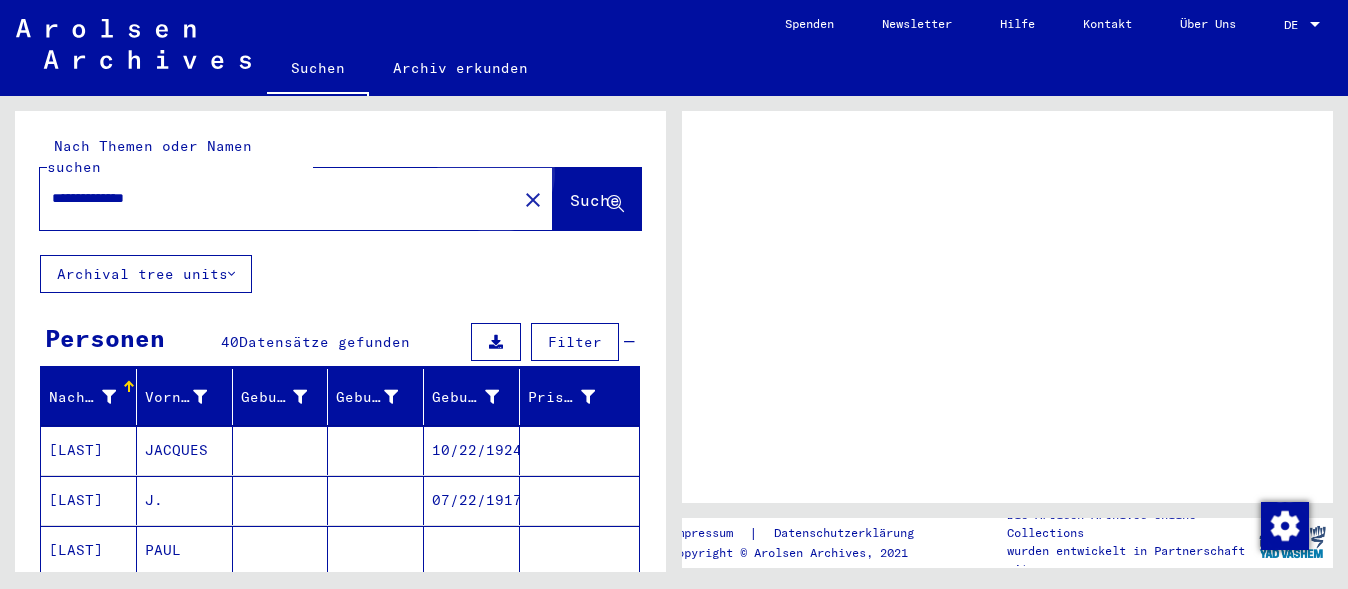 scroll, scrollTop: 0, scrollLeft: 0, axis: both 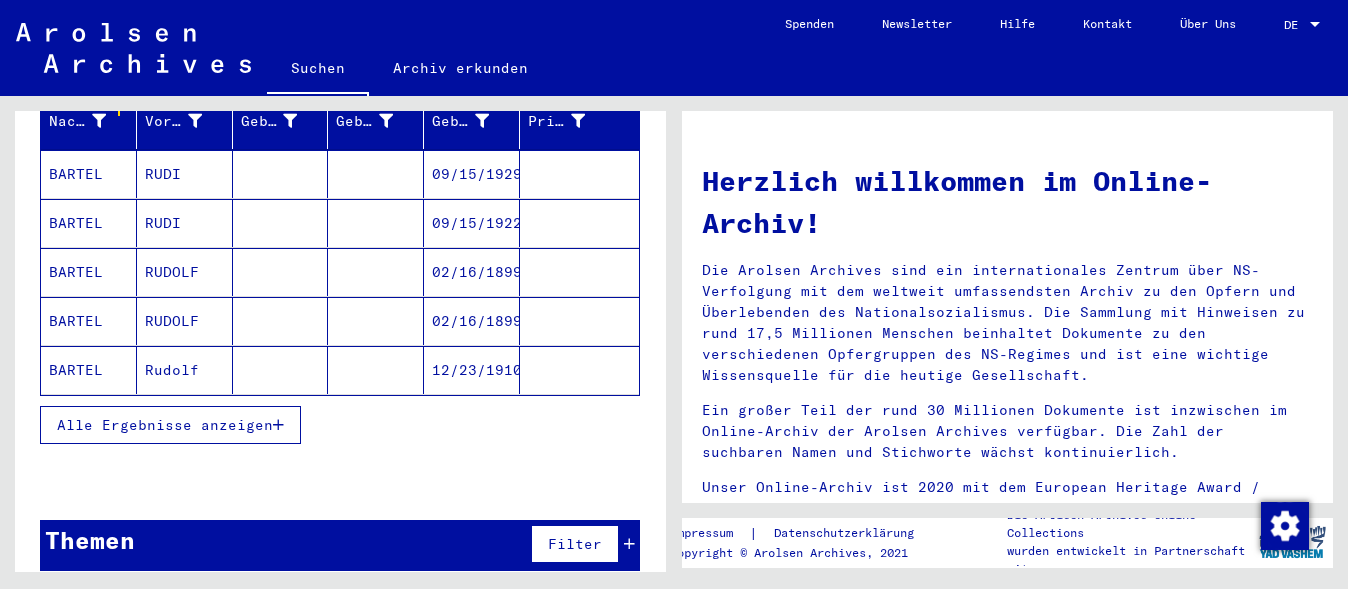 click on "Alle Ergebnisse anzeigen" at bounding box center [165, 425] 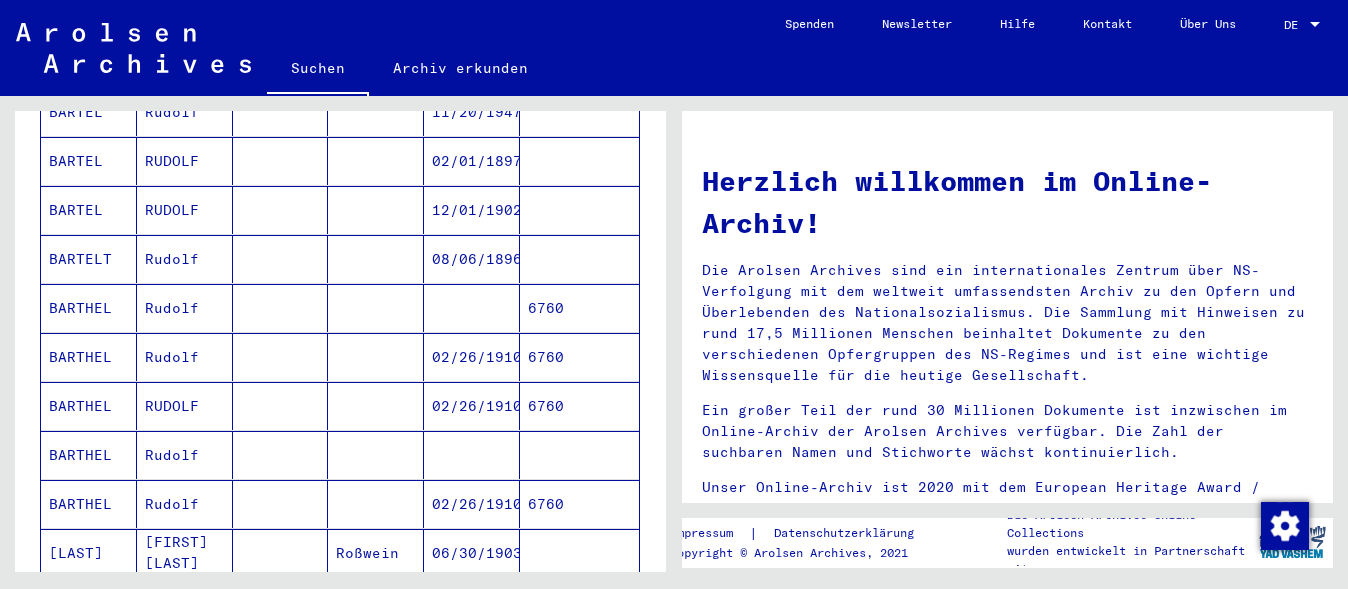 scroll, scrollTop: 976, scrollLeft: 0, axis: vertical 